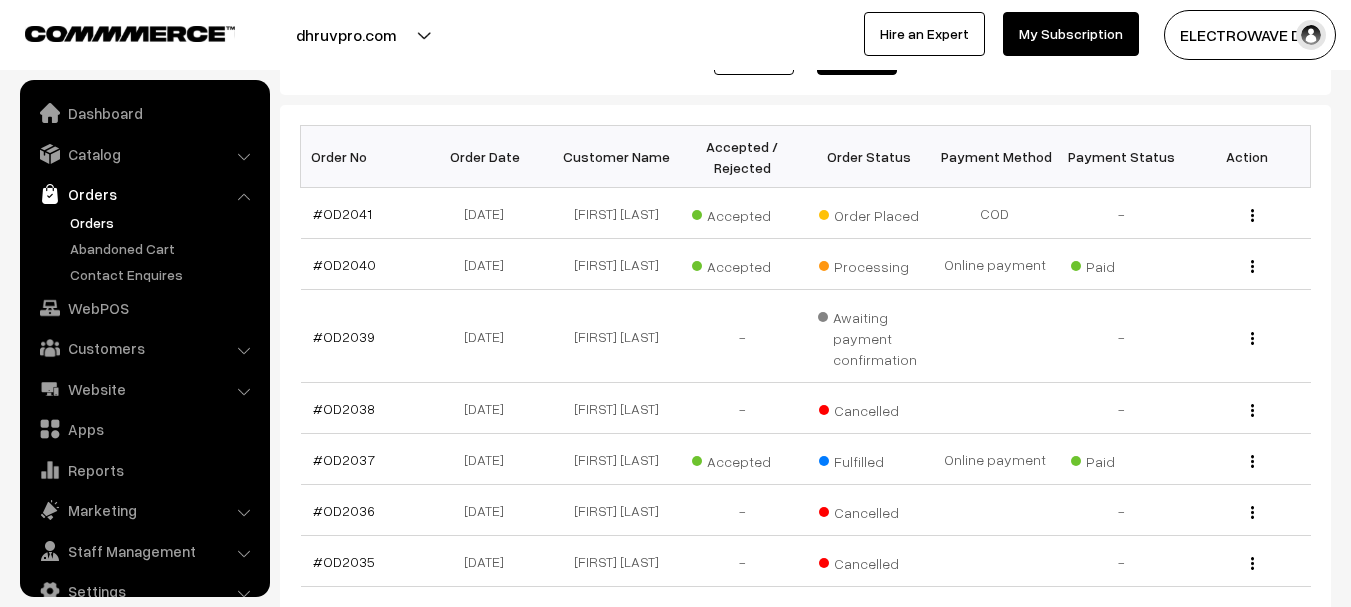 scroll, scrollTop: 282, scrollLeft: 0, axis: vertical 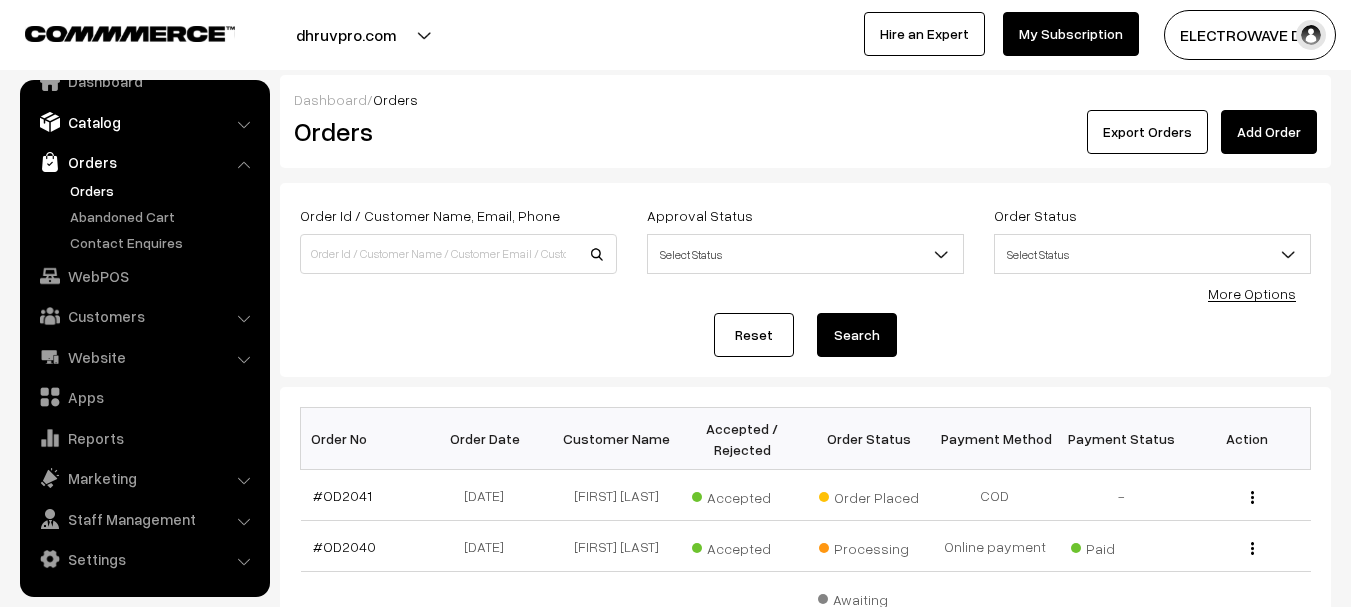 click on "Catalog" at bounding box center [144, 122] 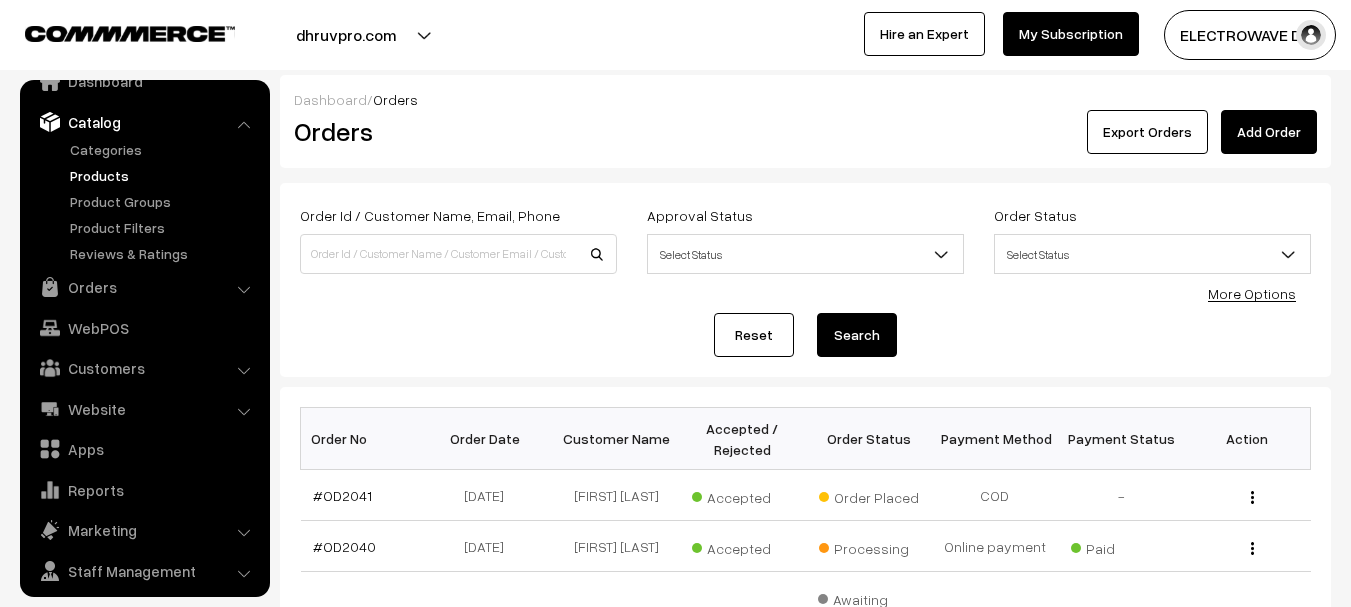 click on "Products" at bounding box center (164, 175) 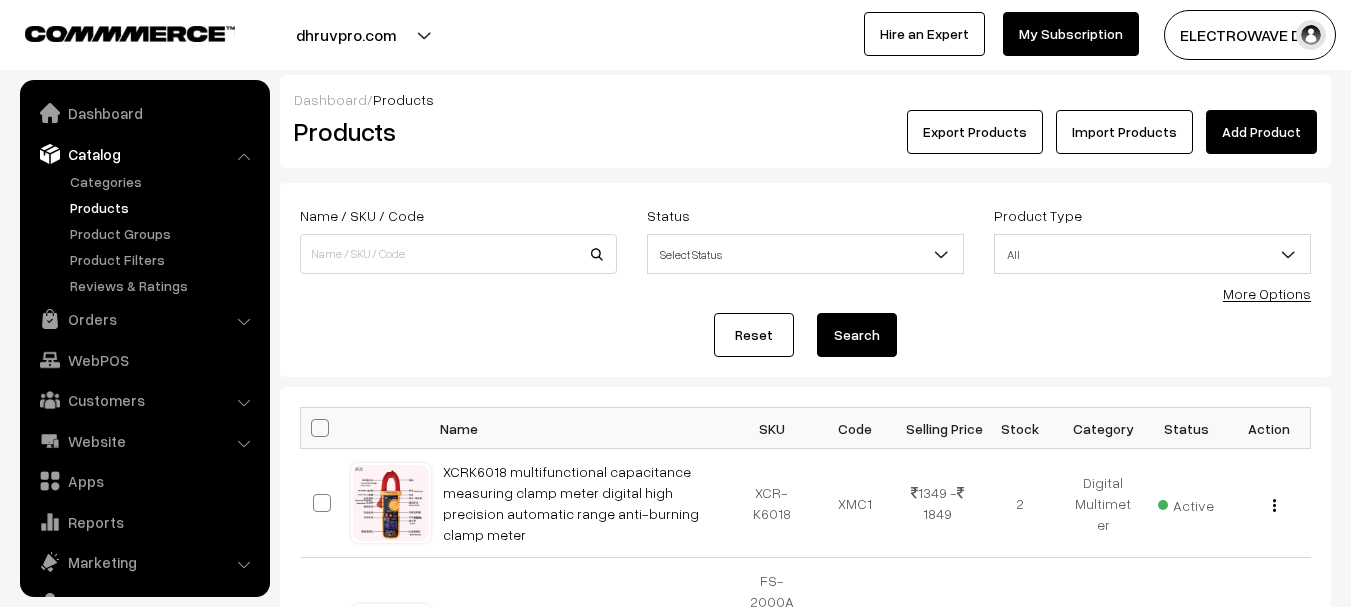 scroll, scrollTop: 0, scrollLeft: 0, axis: both 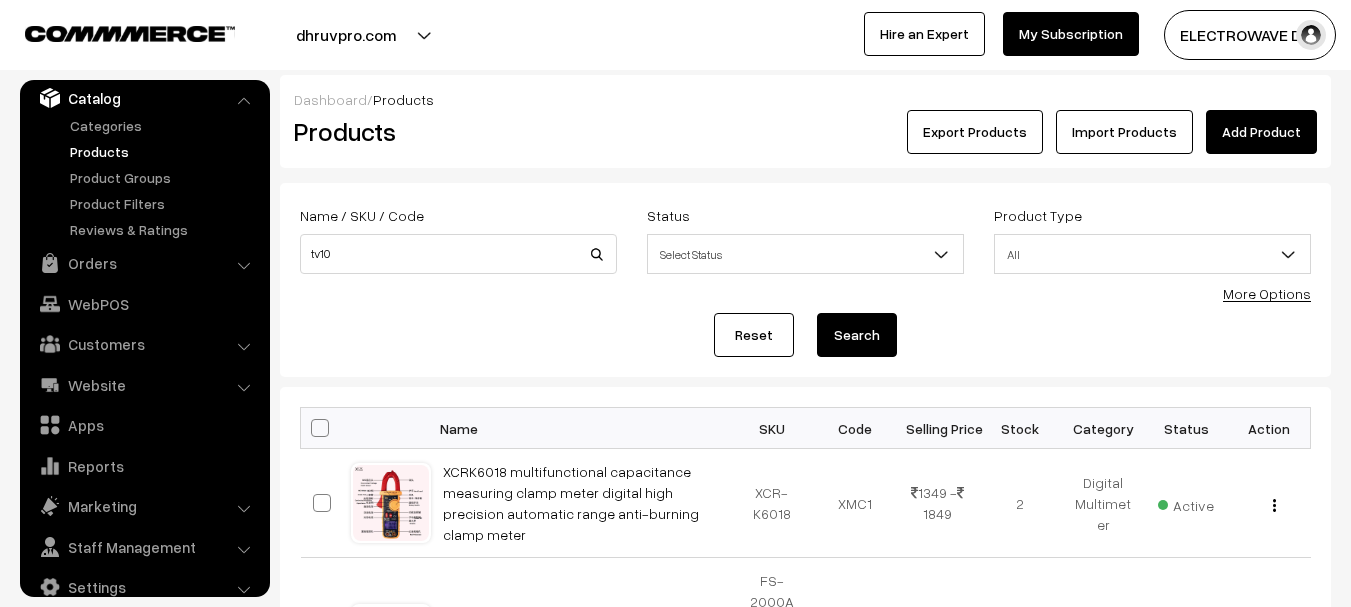type on "tv10" 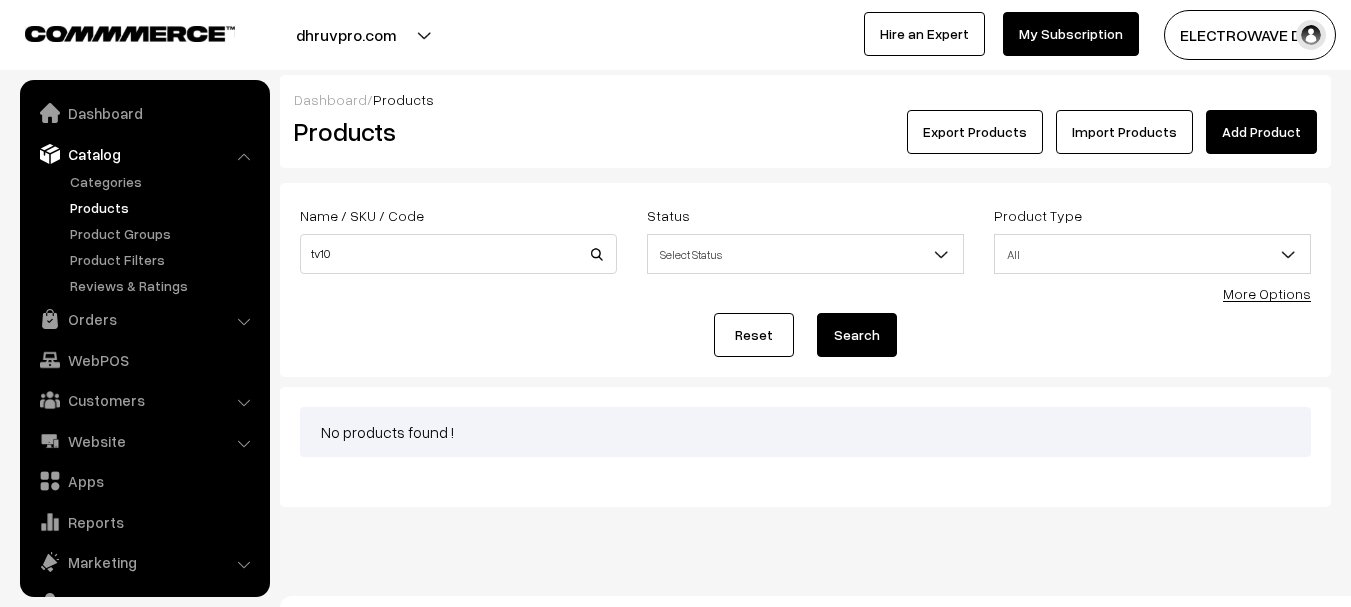 scroll, scrollTop: 30, scrollLeft: 0, axis: vertical 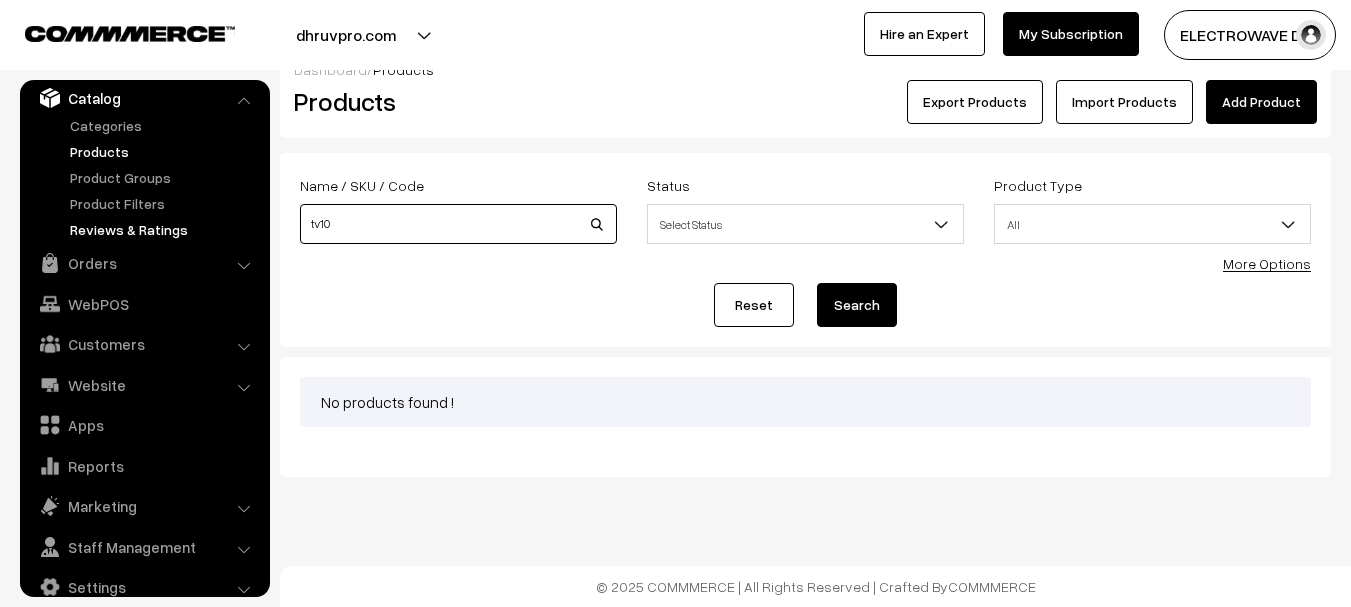 drag, startPoint x: 266, startPoint y: 230, endPoint x: 222, endPoint y: 230, distance: 44 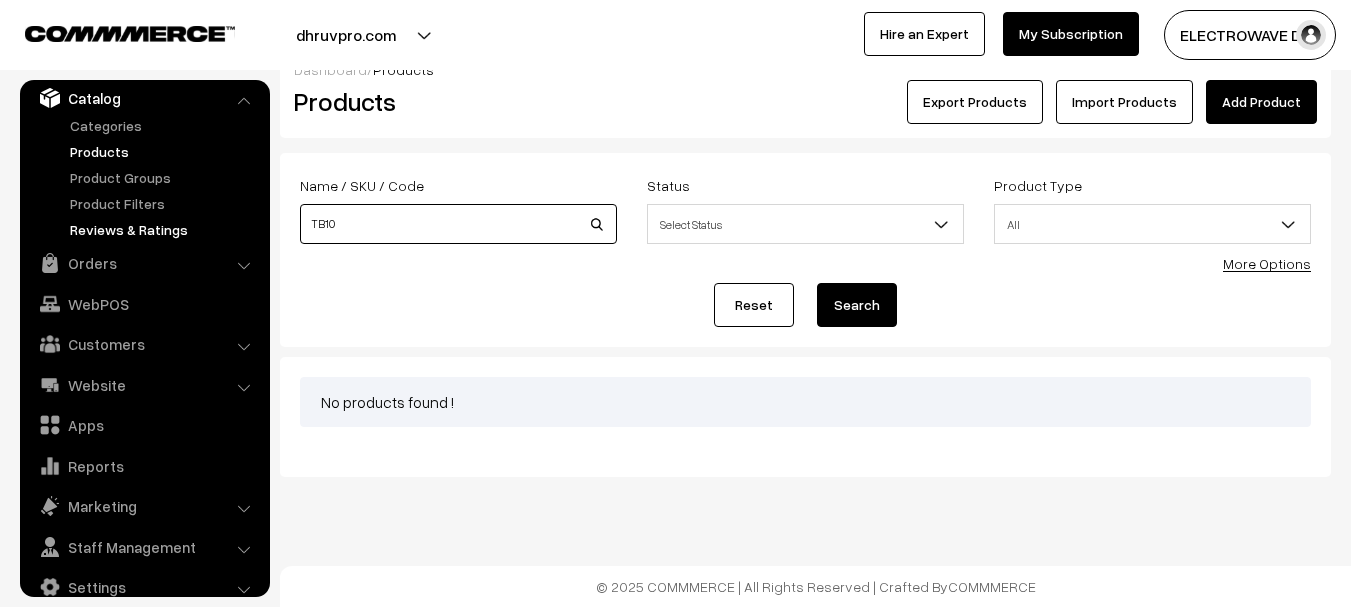 type on "TB10" 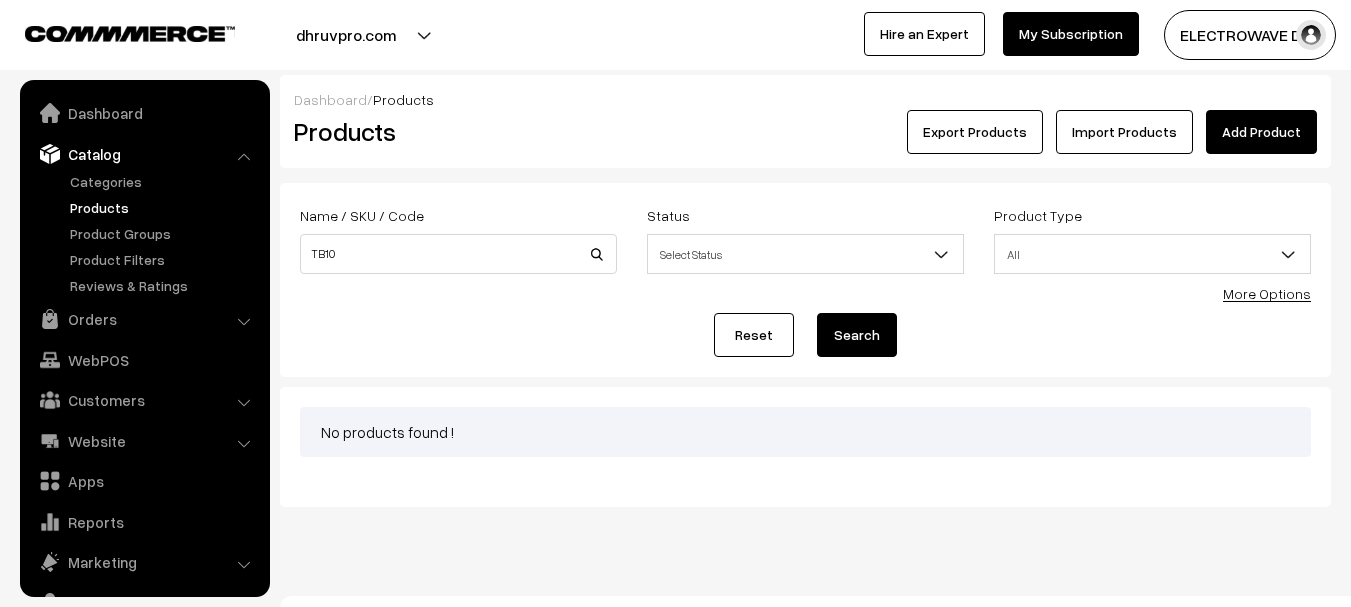 scroll, scrollTop: 0, scrollLeft: 0, axis: both 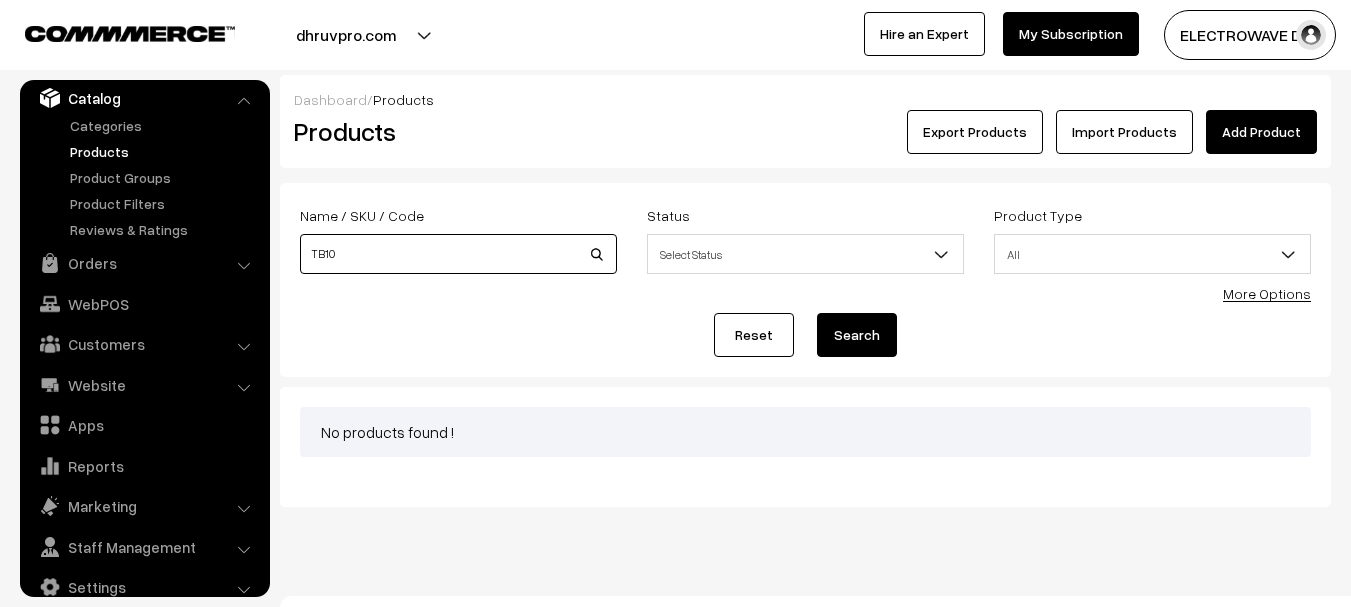click on "TB10" at bounding box center [458, 254] 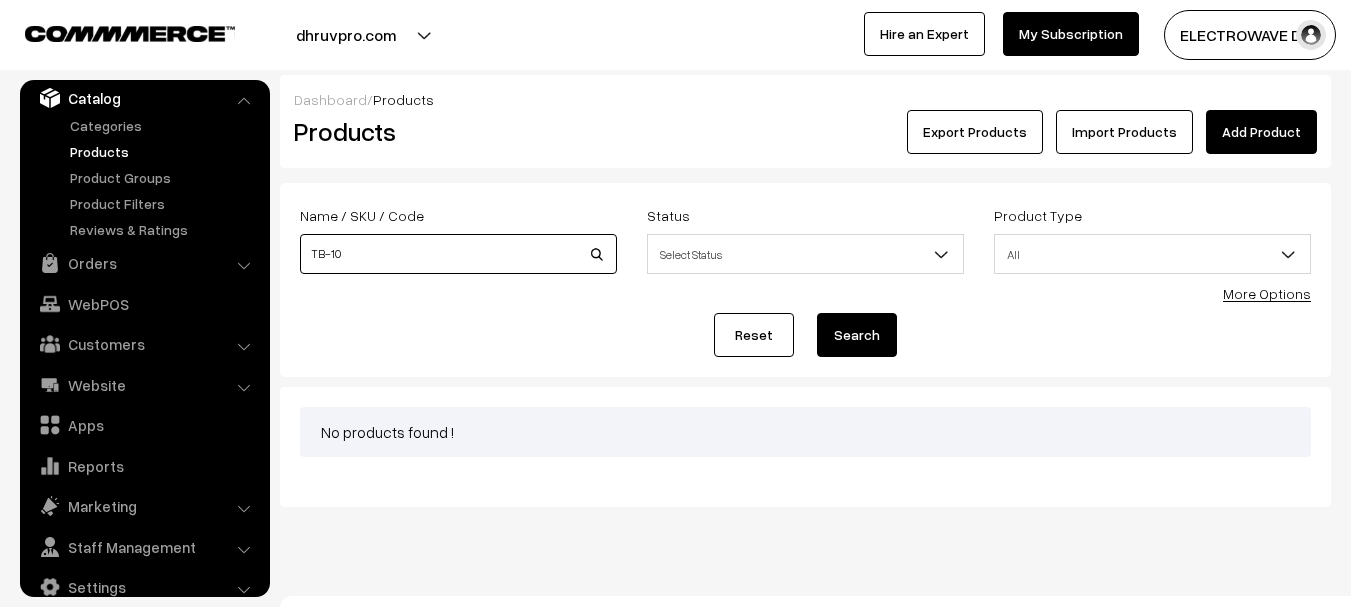 type on "TB-10" 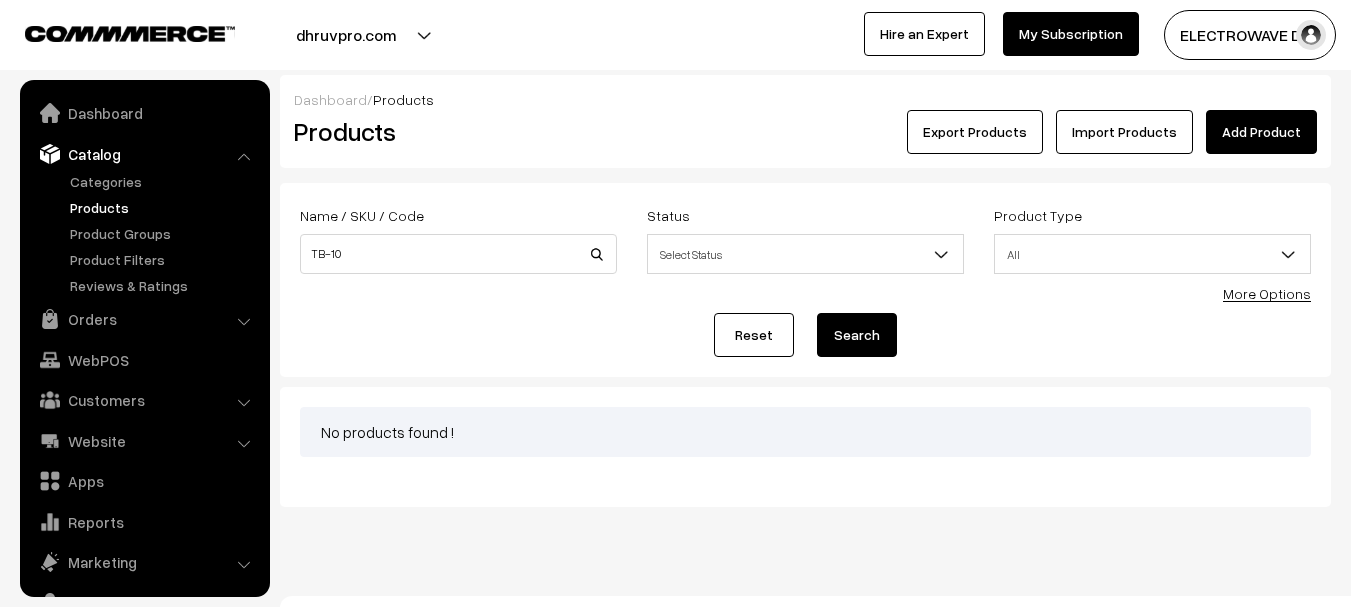 scroll, scrollTop: 0, scrollLeft: 0, axis: both 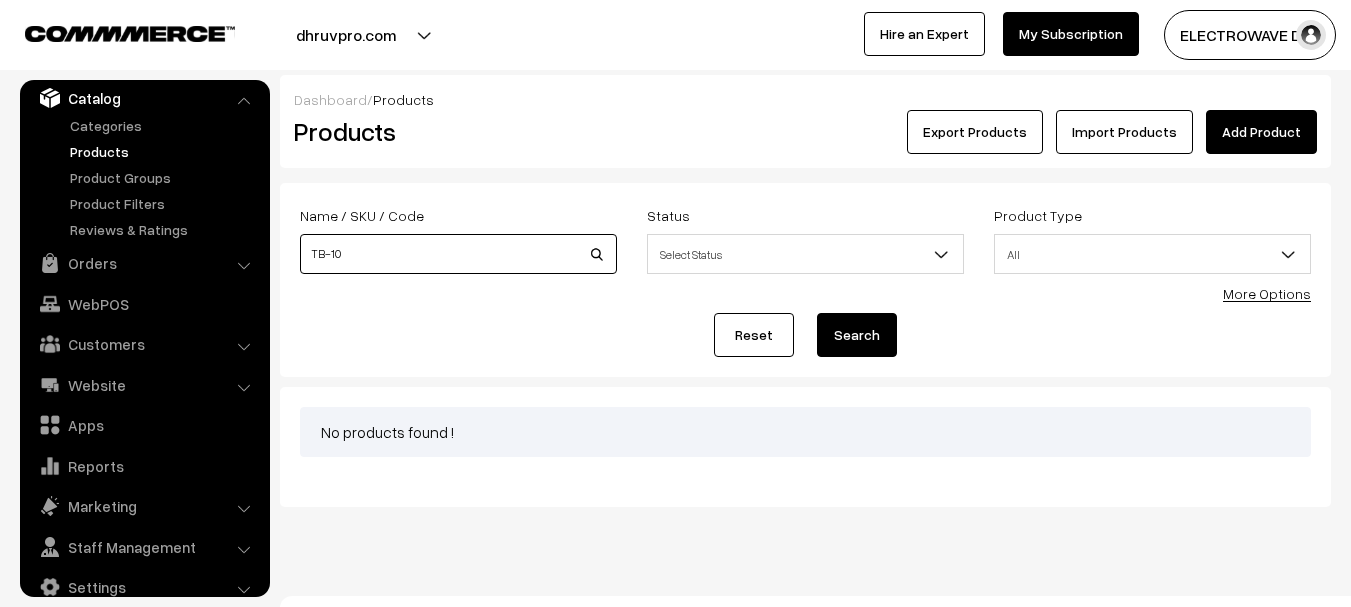 drag, startPoint x: 472, startPoint y: 251, endPoint x: 244, endPoint y: 269, distance: 228.70943 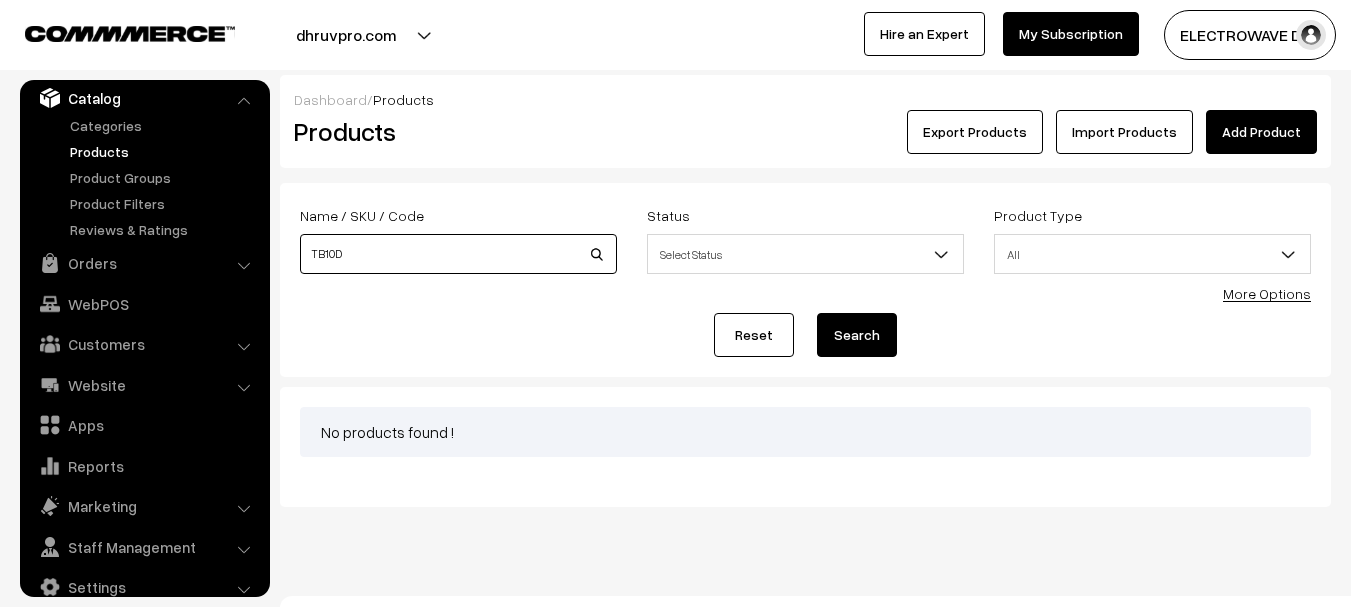 type on "TB10D" 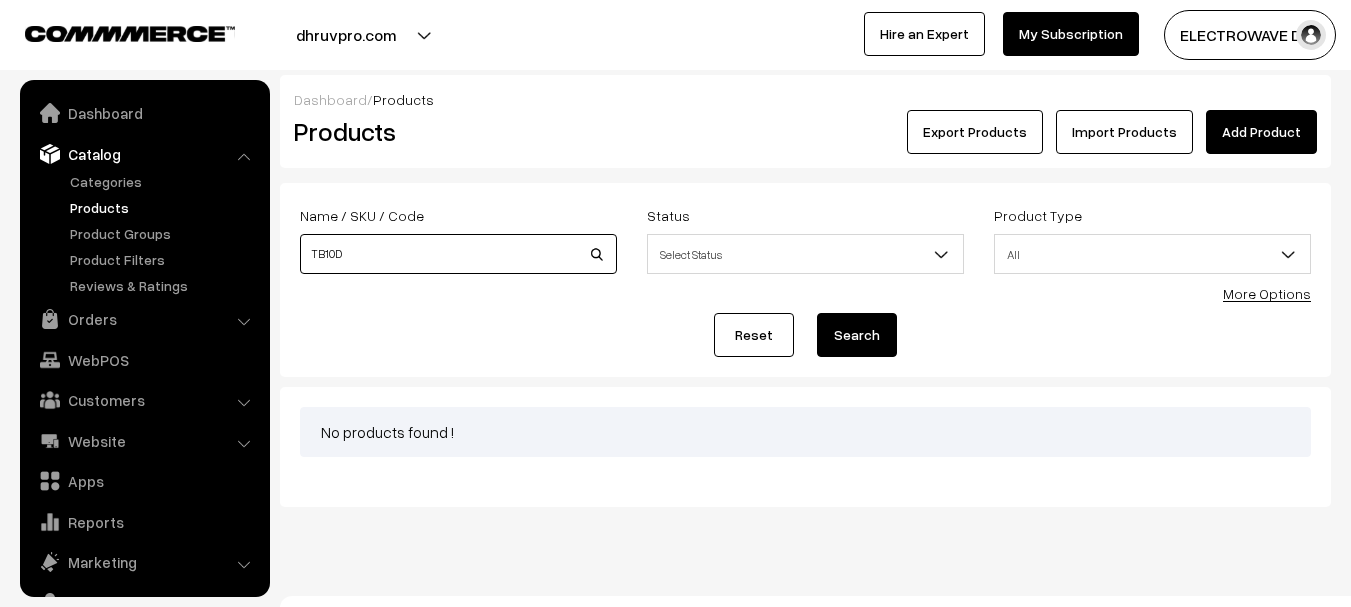 scroll, scrollTop: 0, scrollLeft: 0, axis: both 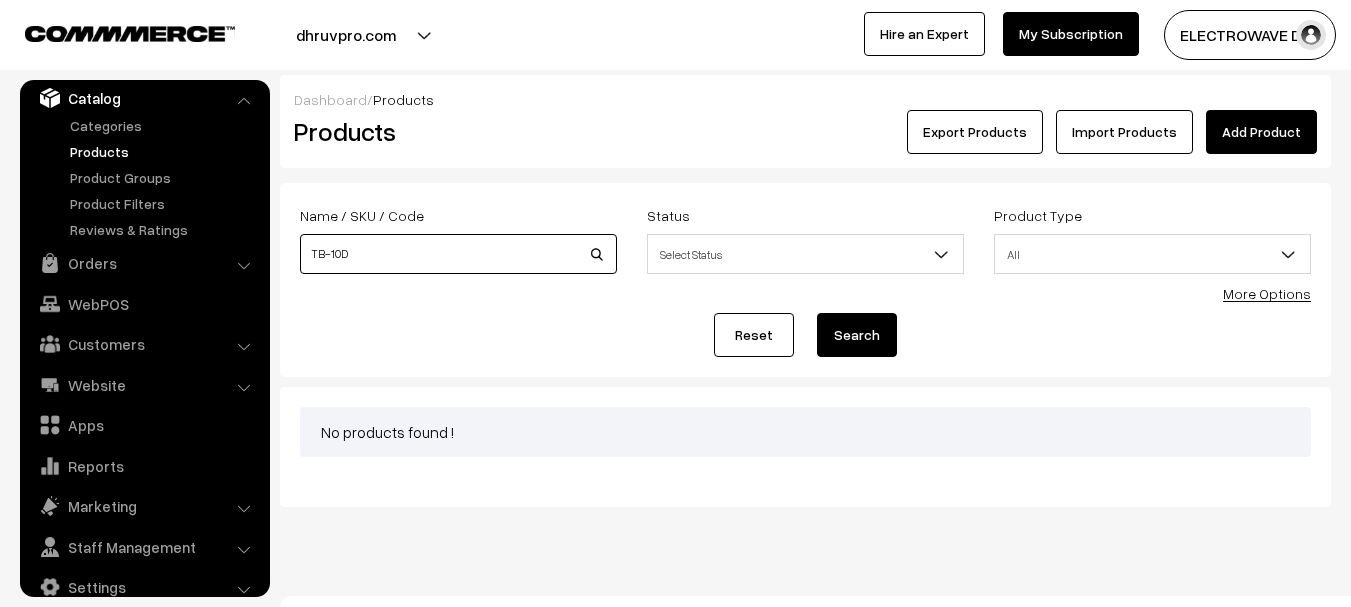 type on "TB-10D" 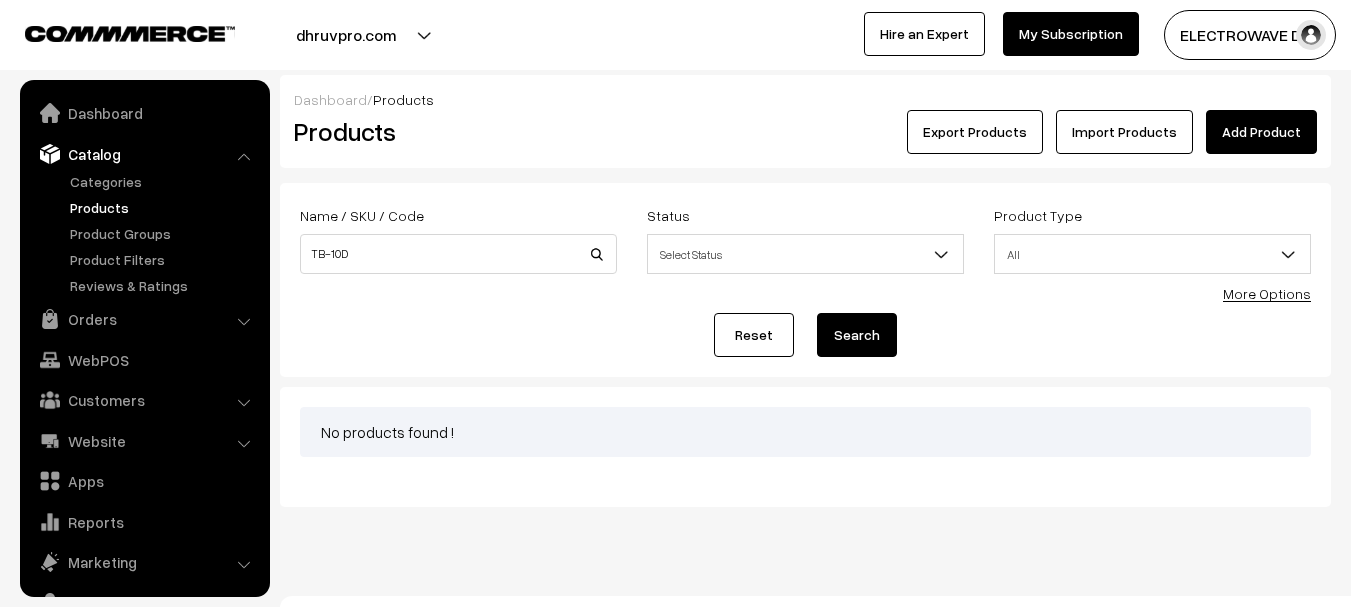 scroll, scrollTop: 0, scrollLeft: 0, axis: both 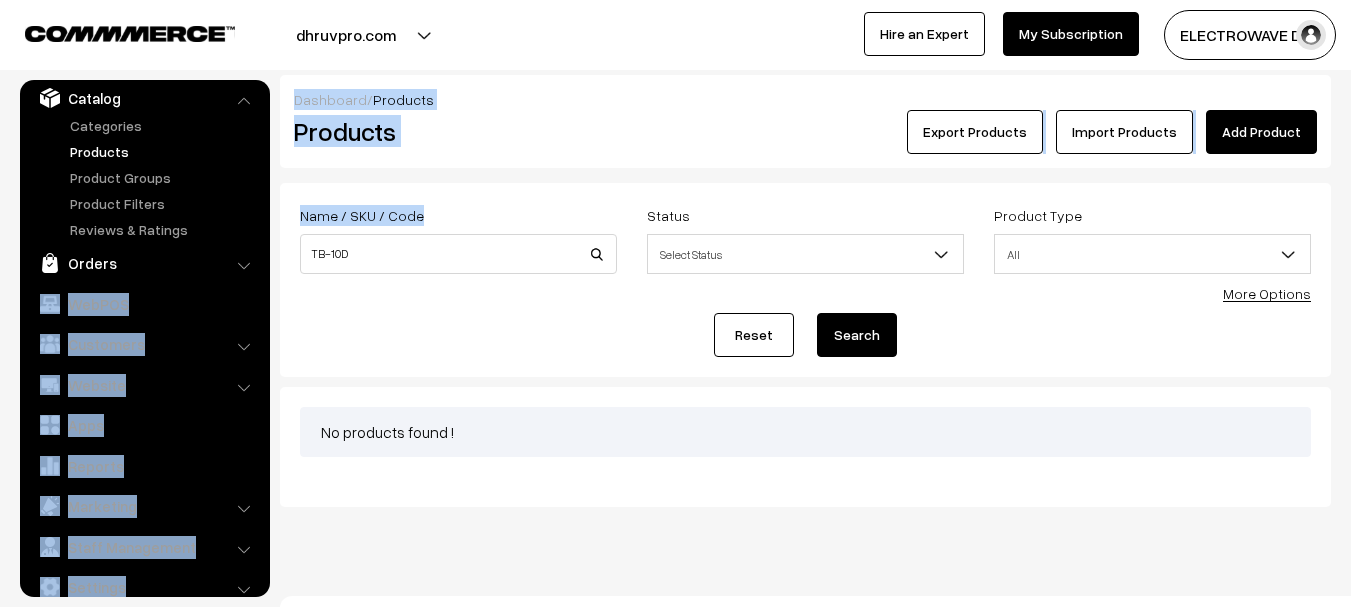 click on "Thank you for showing interest. Our team will call you shortly.
Close
dhruvpro.com
Go to Website
Create New Store" at bounding box center [675, 318] 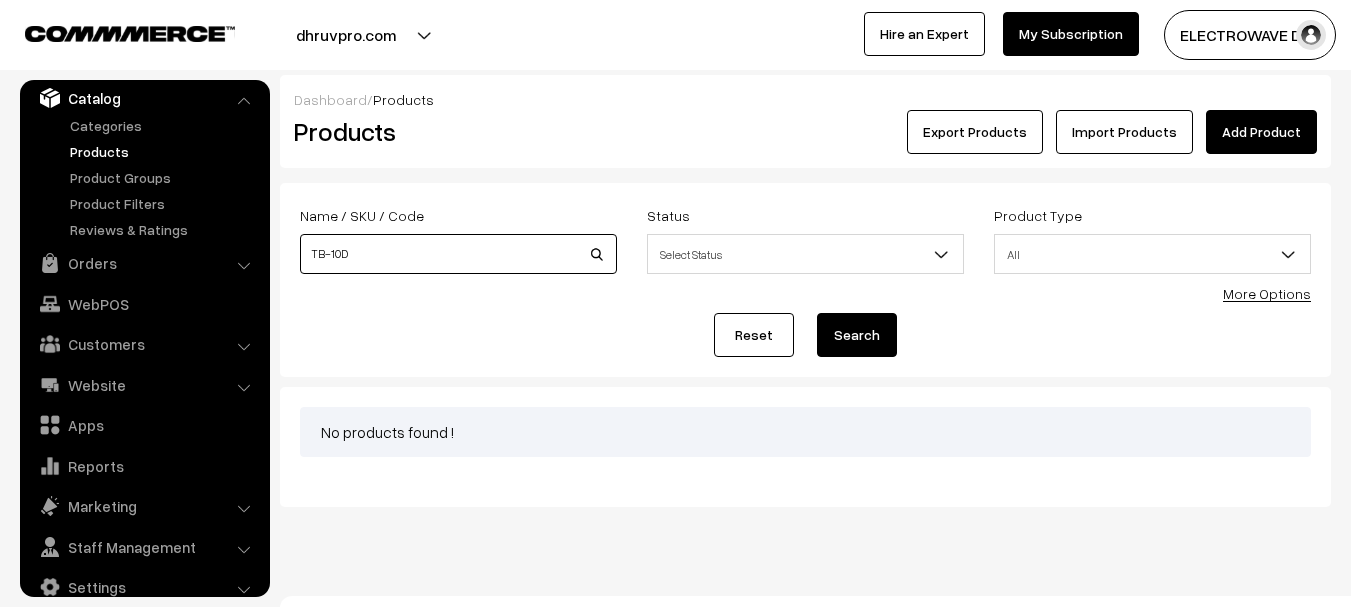 click on "Thank you for showing interest. Our team will call you shortly.
Close
dhruvpro.com
Go to Website
Create New Store" at bounding box center [675, 318] 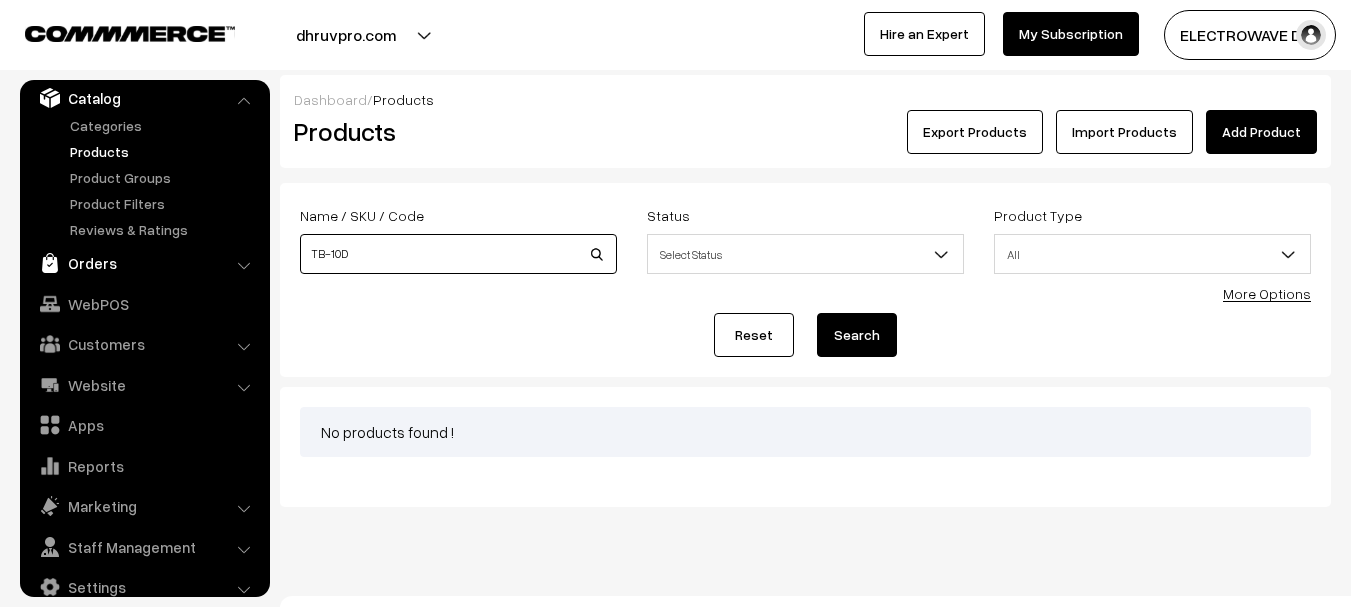 paste on "PA3255" 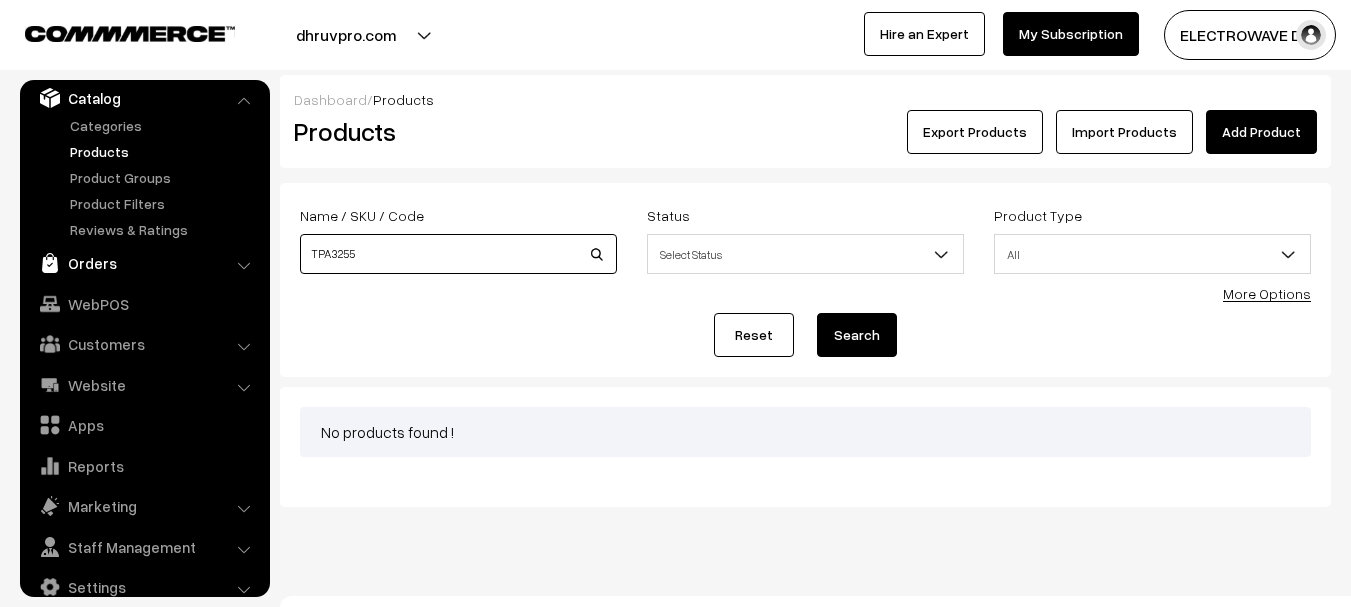 type on "TPA3255" 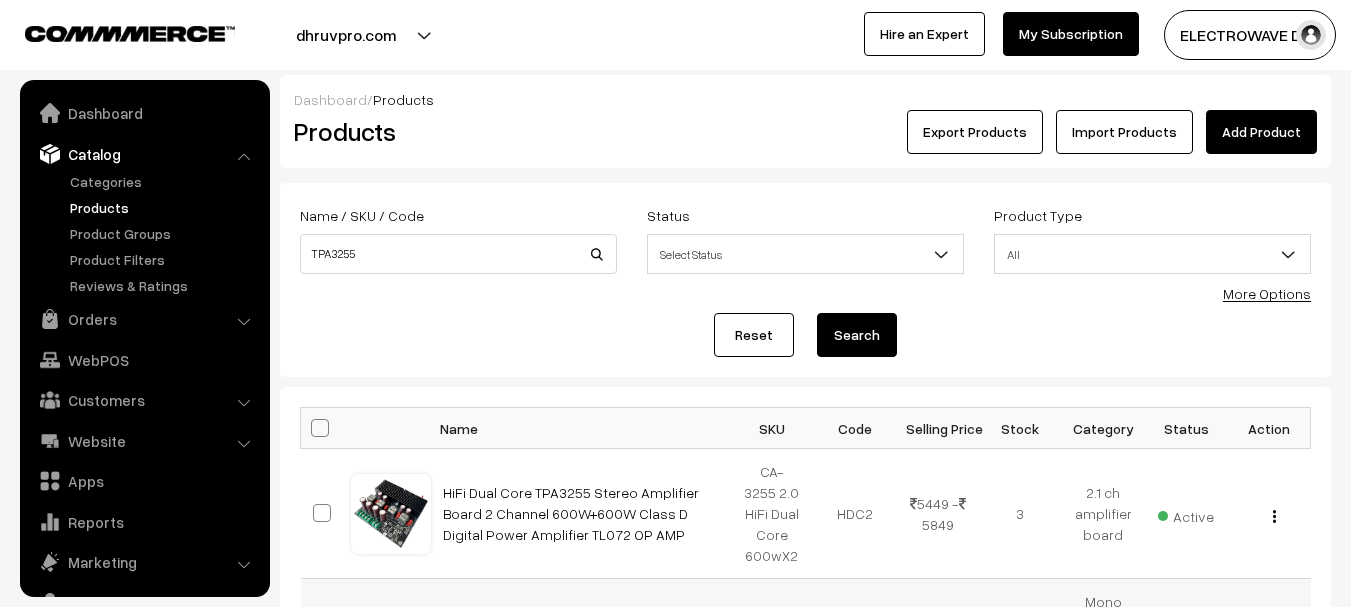 scroll, scrollTop: 269, scrollLeft: 0, axis: vertical 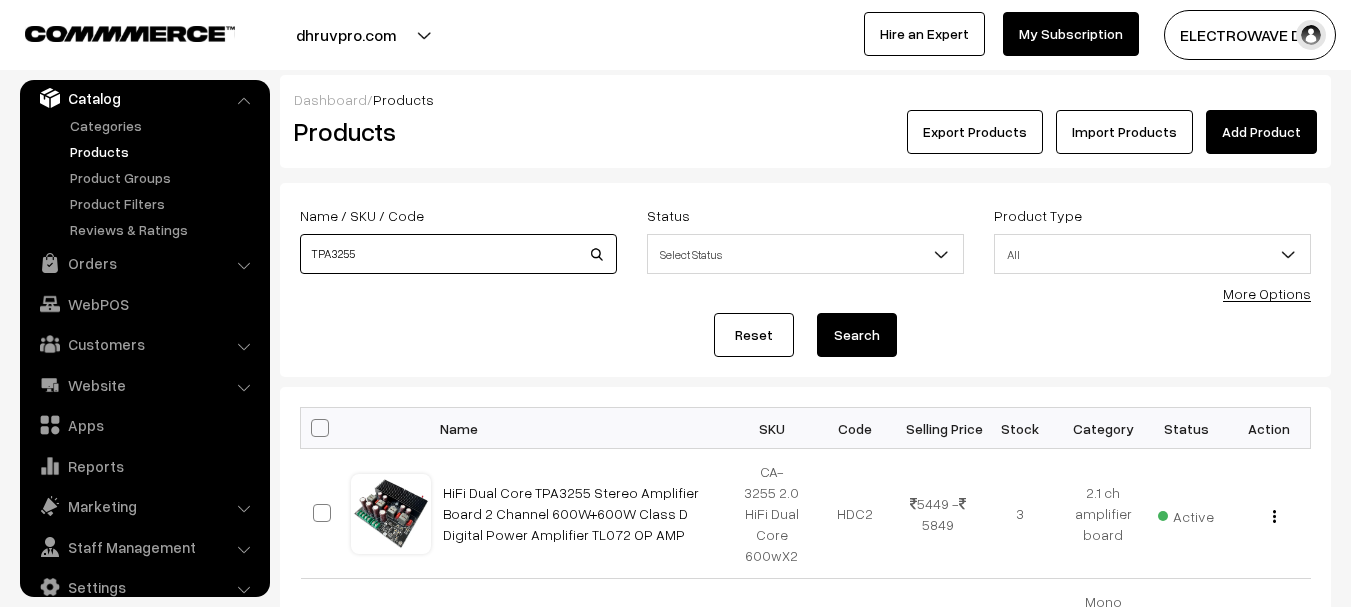 click on "TPA3255" at bounding box center [458, 254] 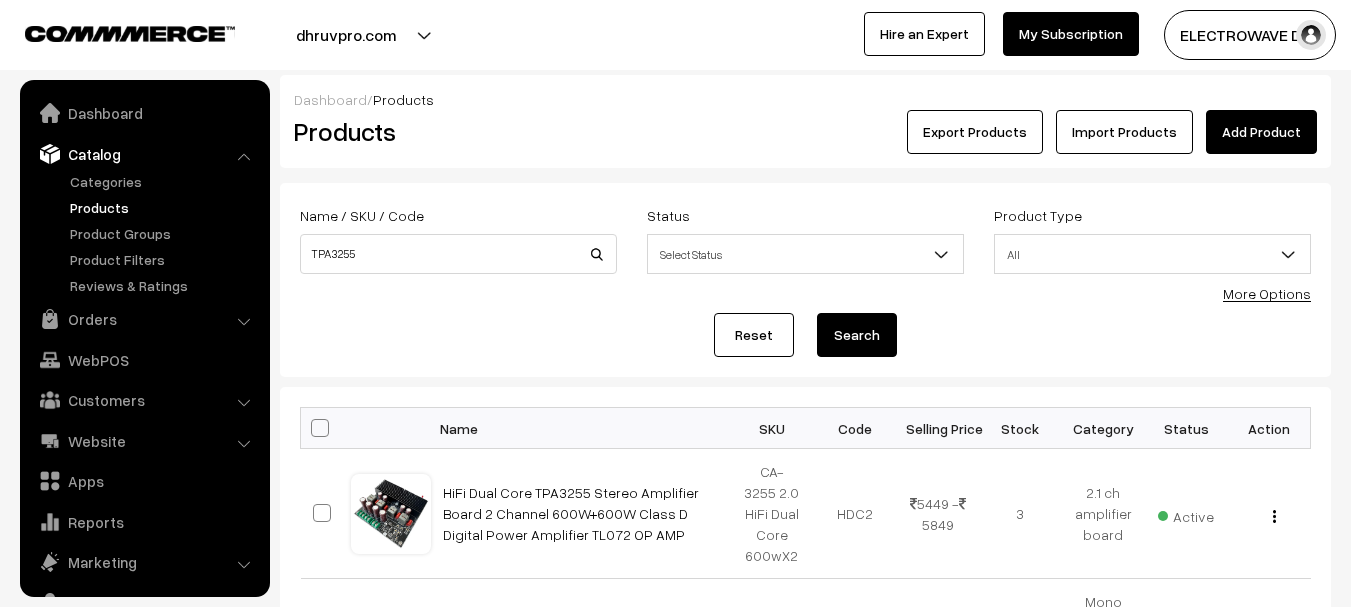 scroll, scrollTop: 400, scrollLeft: 0, axis: vertical 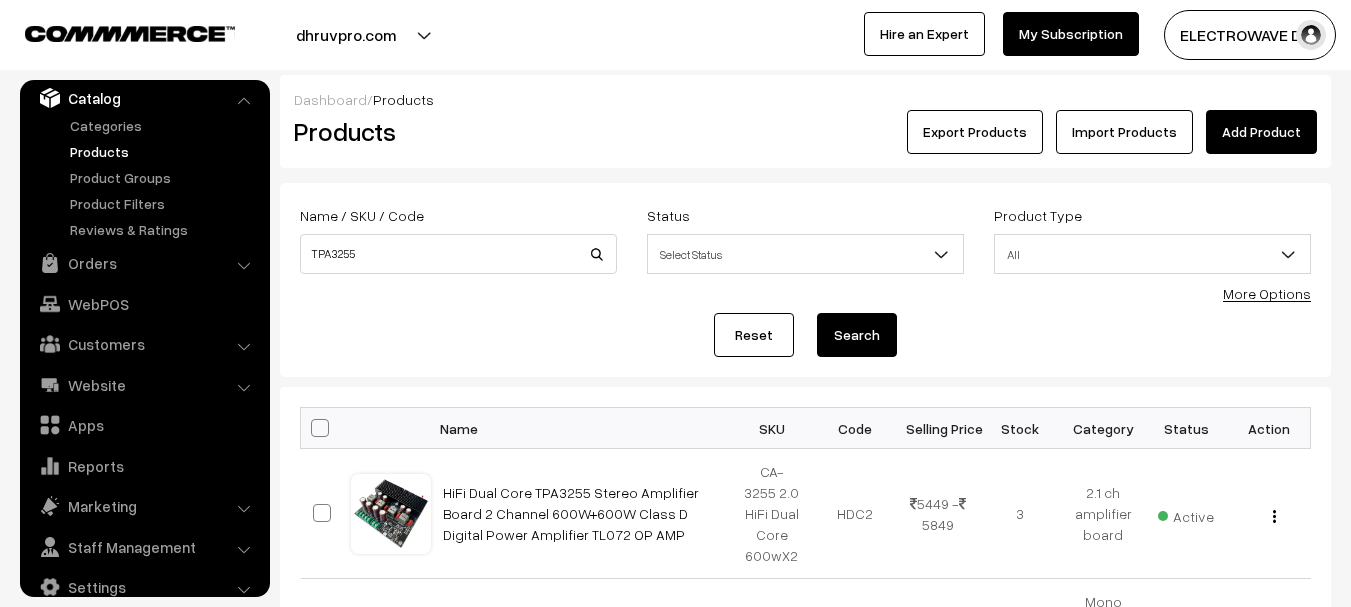 click on "dhruvpro.com" at bounding box center [346, 35] 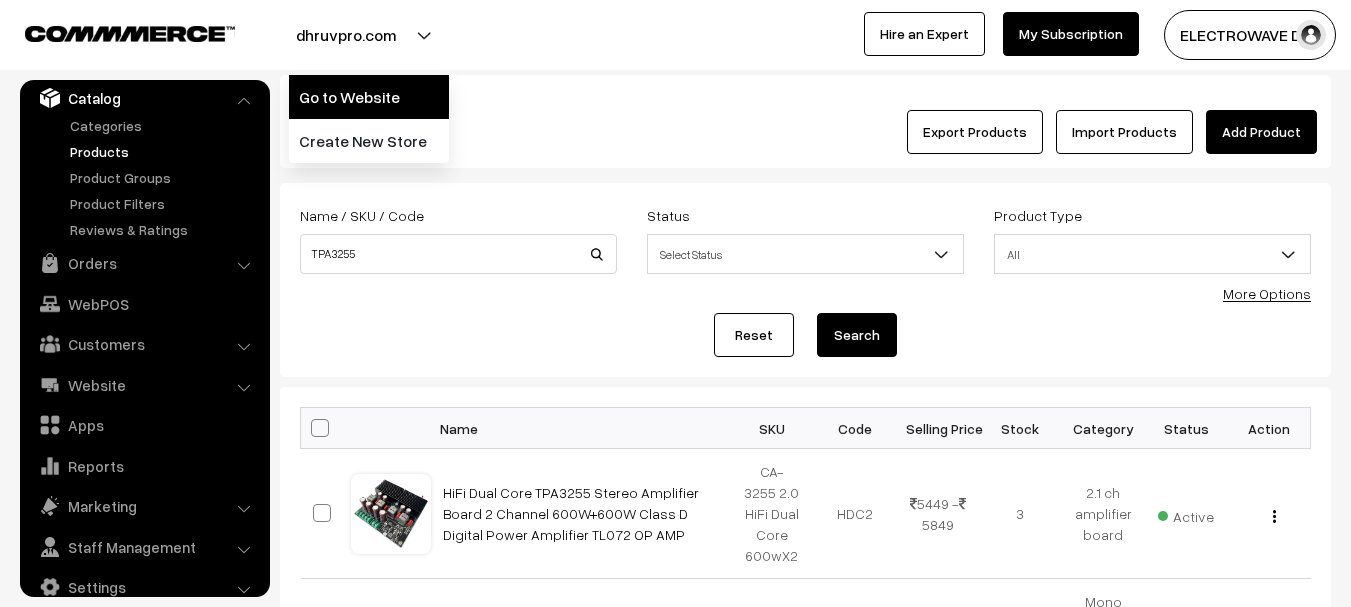 click on "Go to Website" at bounding box center (369, 97) 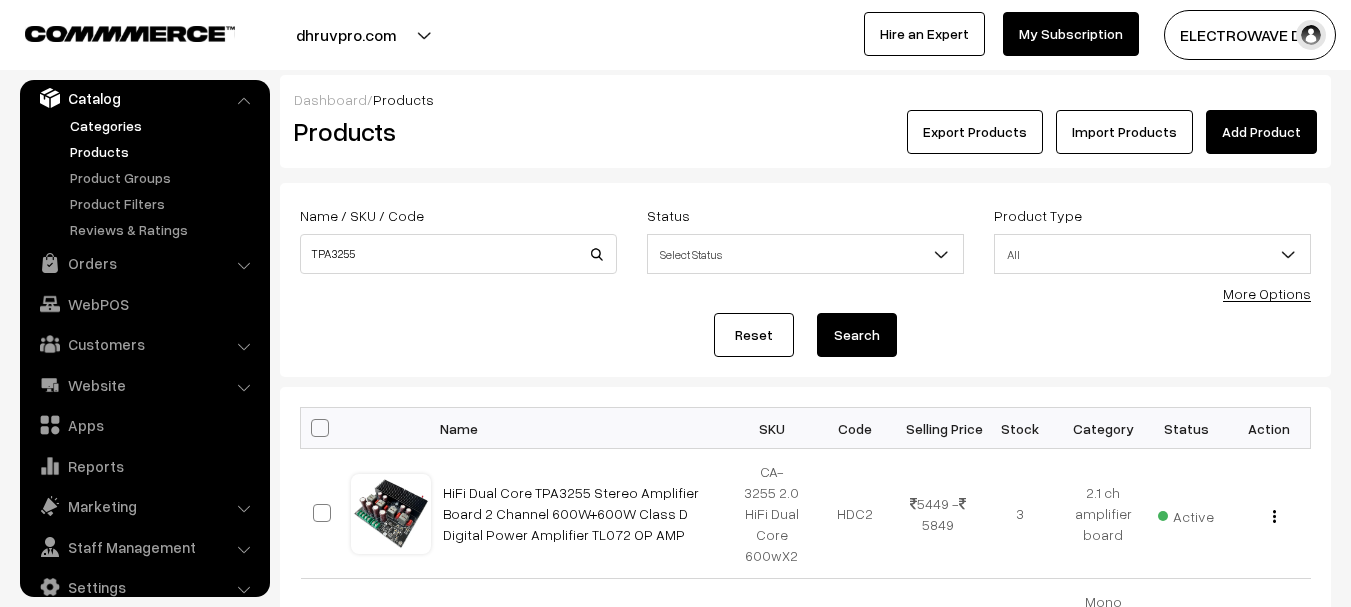 click on "Categories" at bounding box center [164, 125] 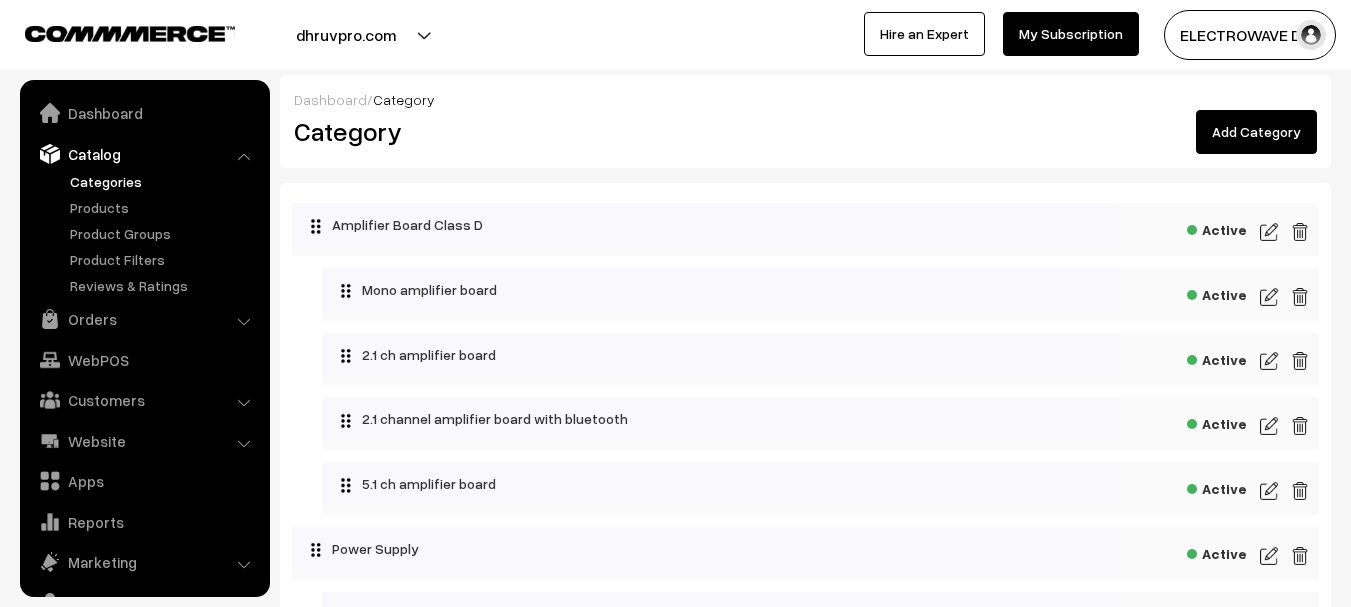 scroll, scrollTop: 0, scrollLeft: 0, axis: both 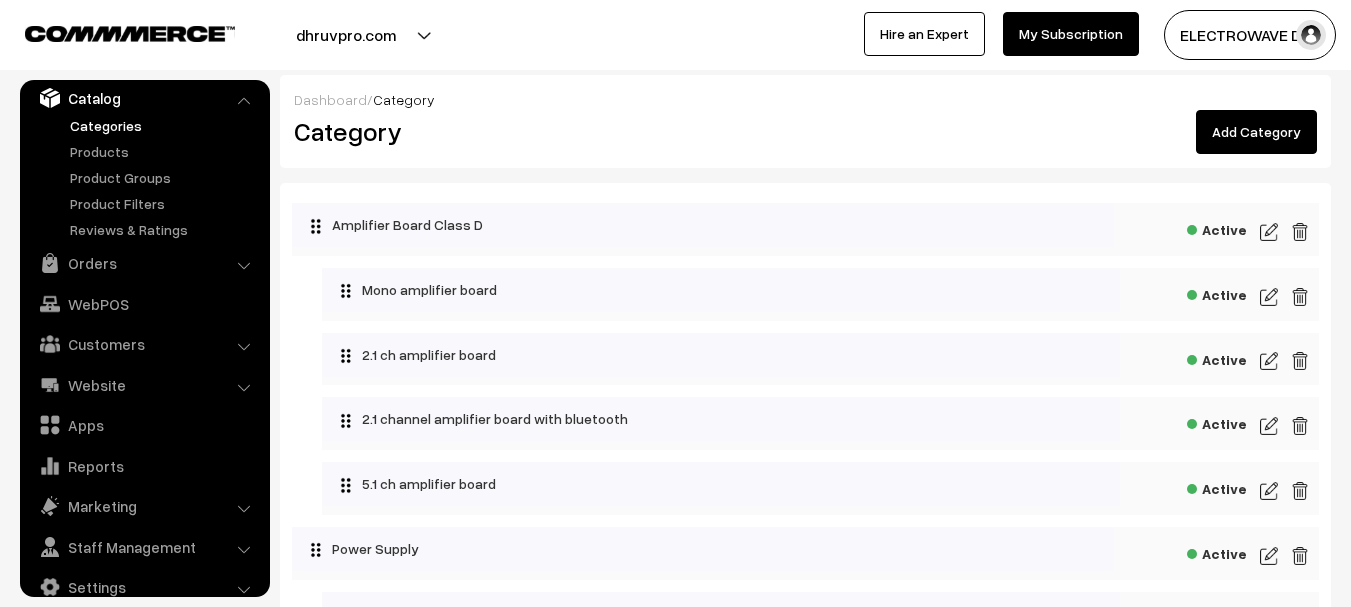click on "Products" at bounding box center [164, 151] 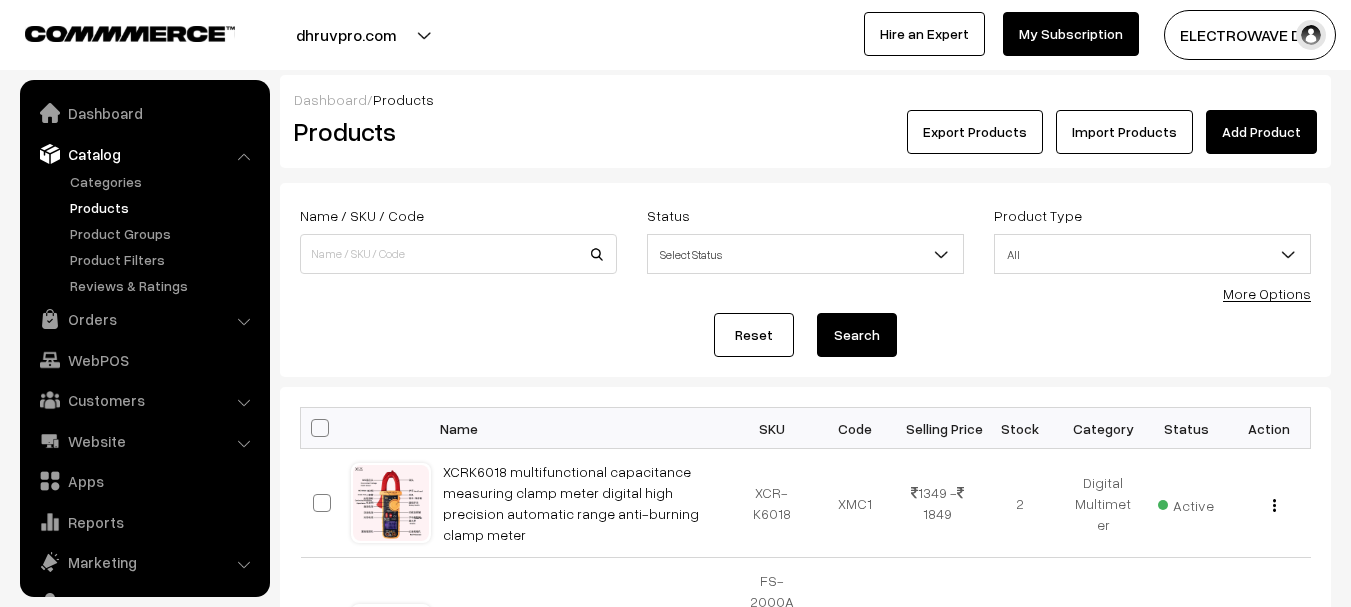 scroll, scrollTop: 0, scrollLeft: 0, axis: both 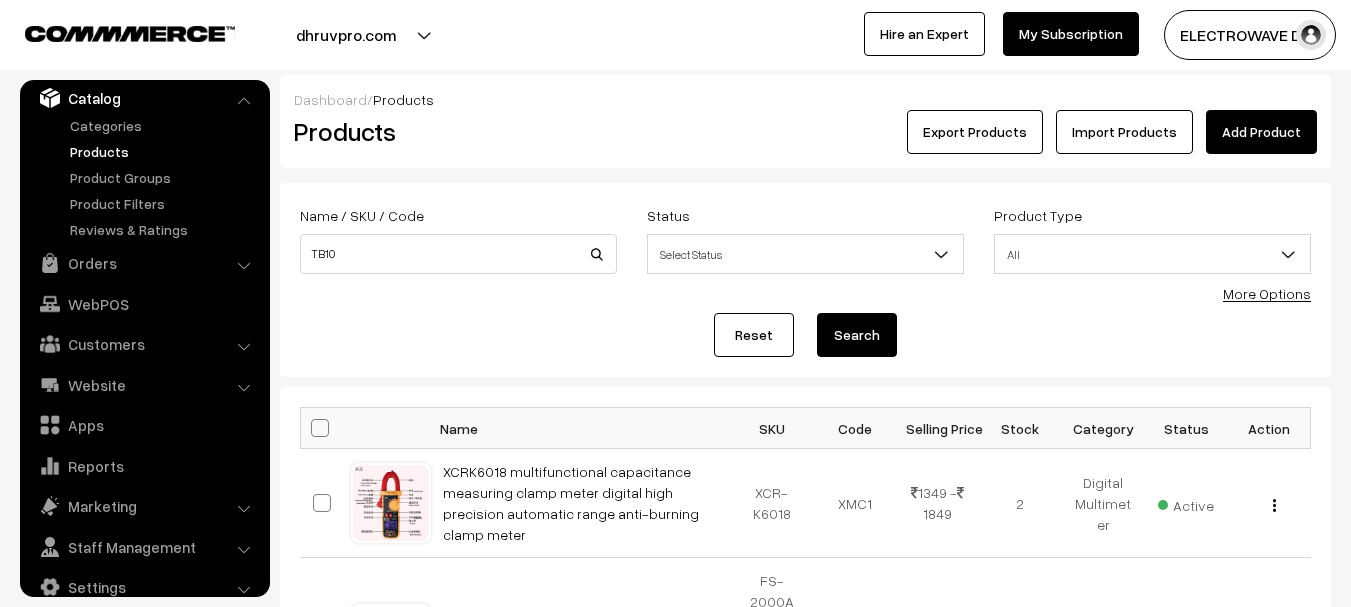 type on "TB10" 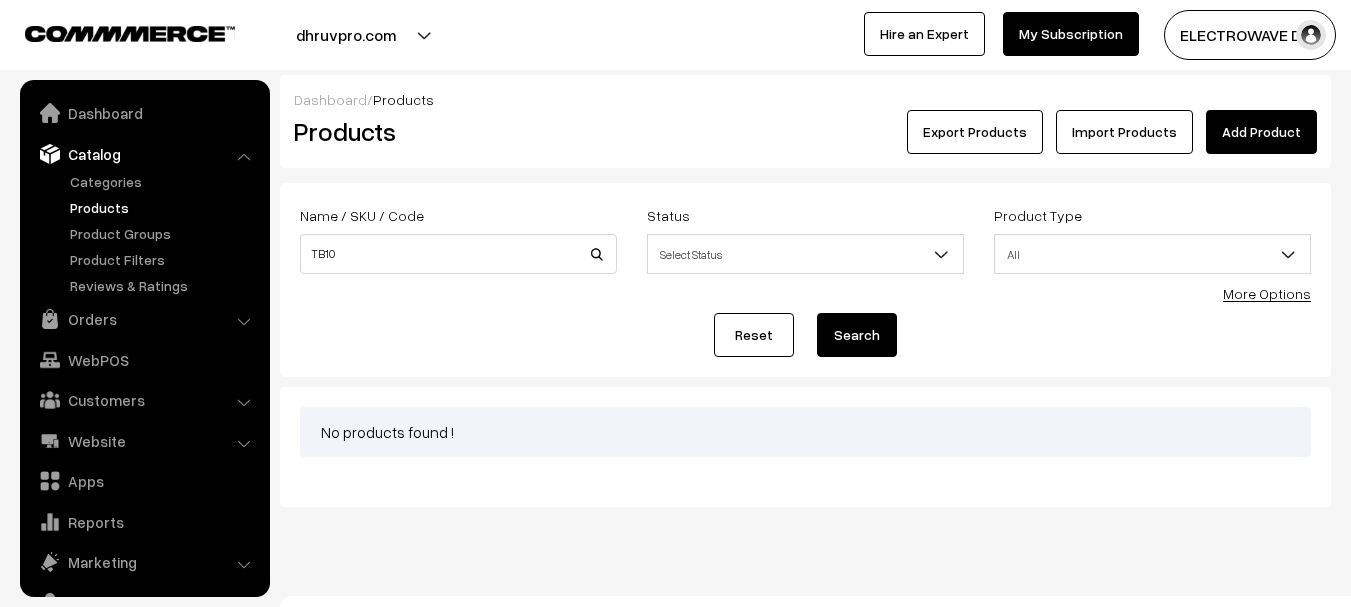 scroll, scrollTop: 0, scrollLeft: 0, axis: both 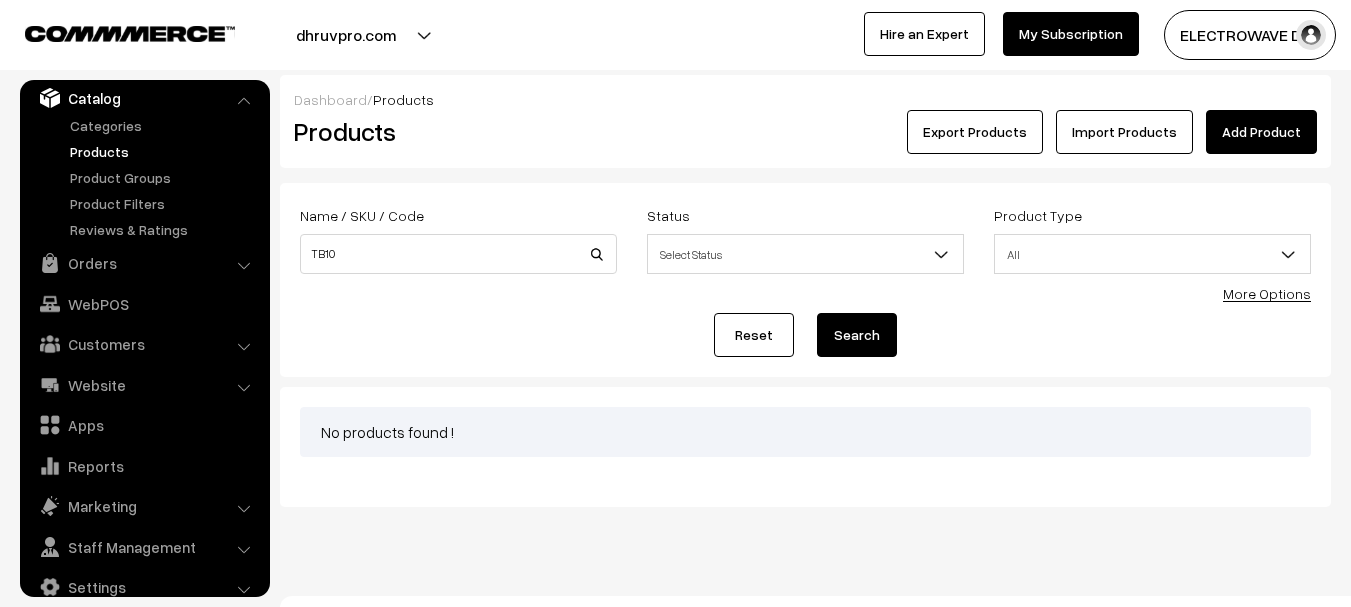 click on "Add Product" at bounding box center (1261, 132) 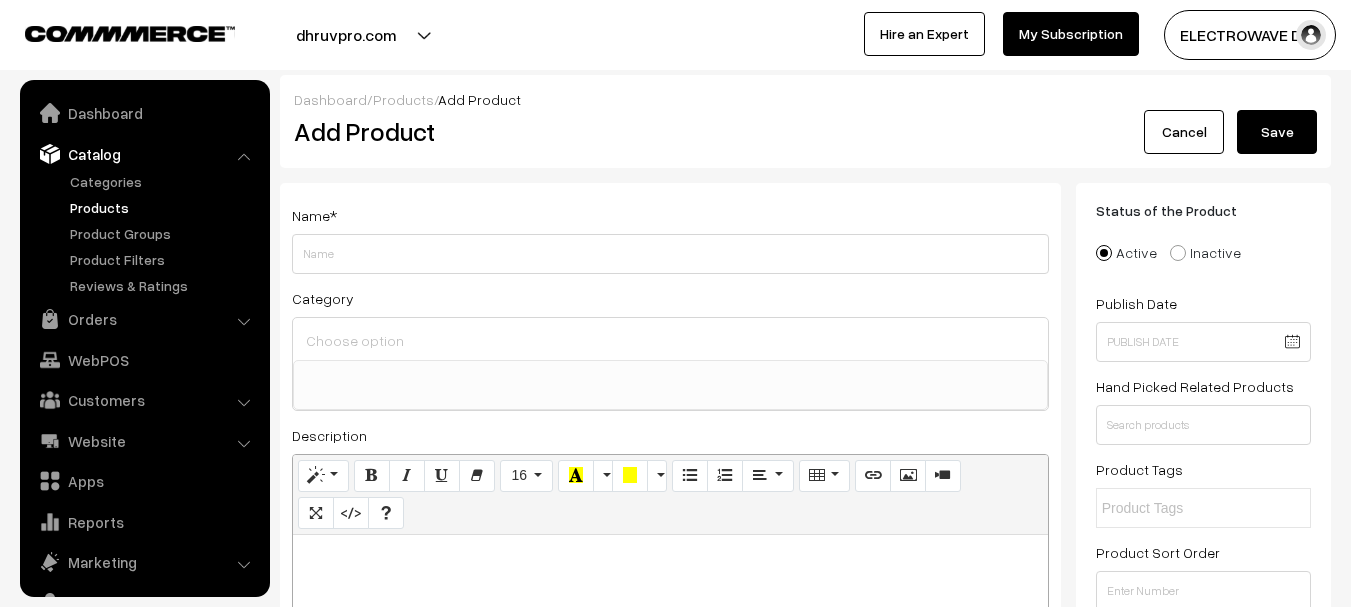 select 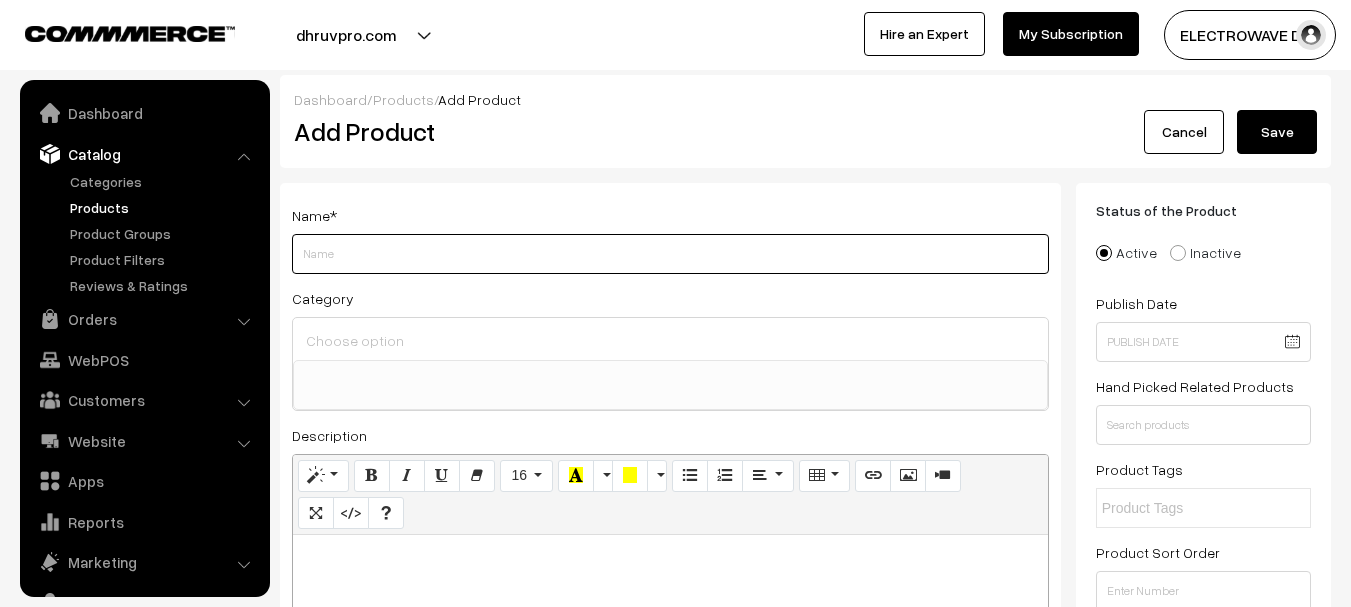 scroll, scrollTop: 0, scrollLeft: 0, axis: both 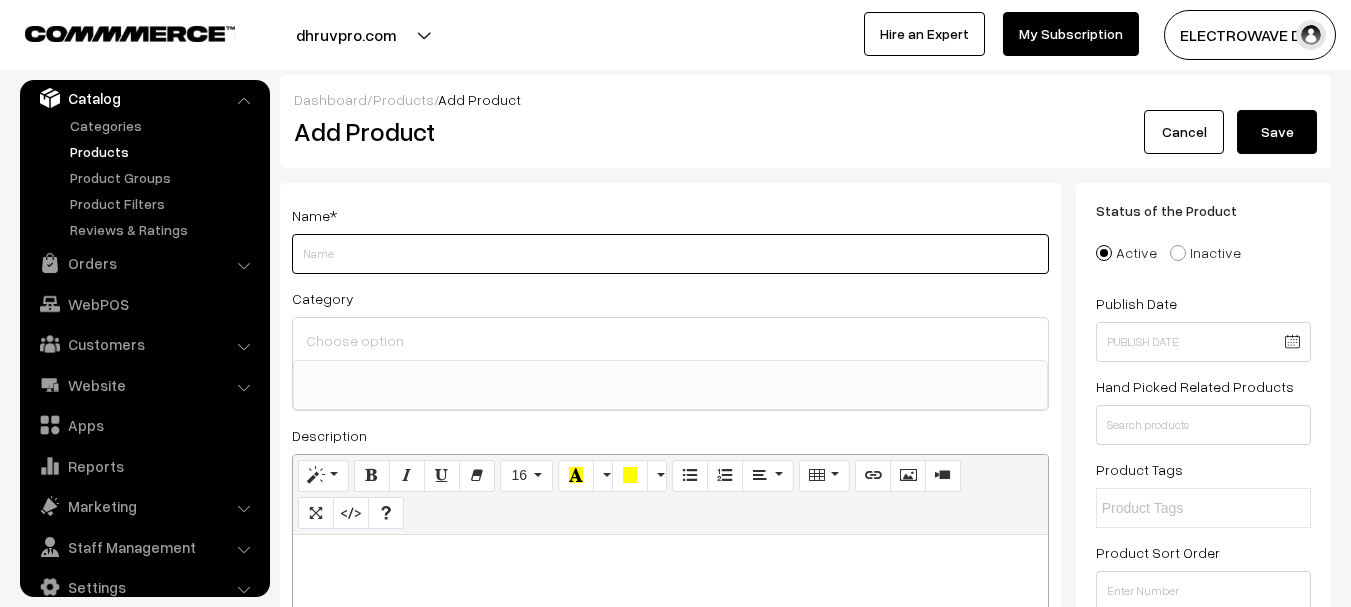 paste on "TB10D TPA3255 Power Amplifier 300Wx2 HiFi Digital Stereo Audio Amp 2.0 Channel Amplifier with Bass and Treble Control" 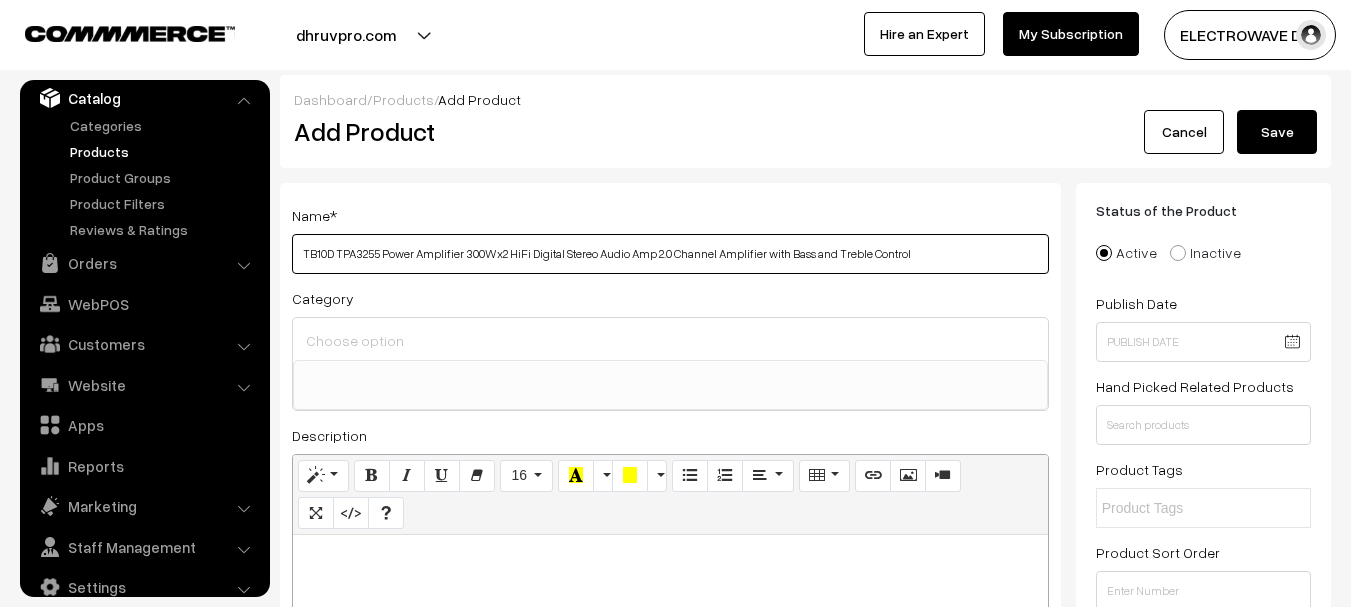 type on "TB10D TPA3255 Power Amplifier 300Wx2 HiFi Digital Stereo Audio Amp 2.0 Channel Amplifier with Bass and Treble Control" 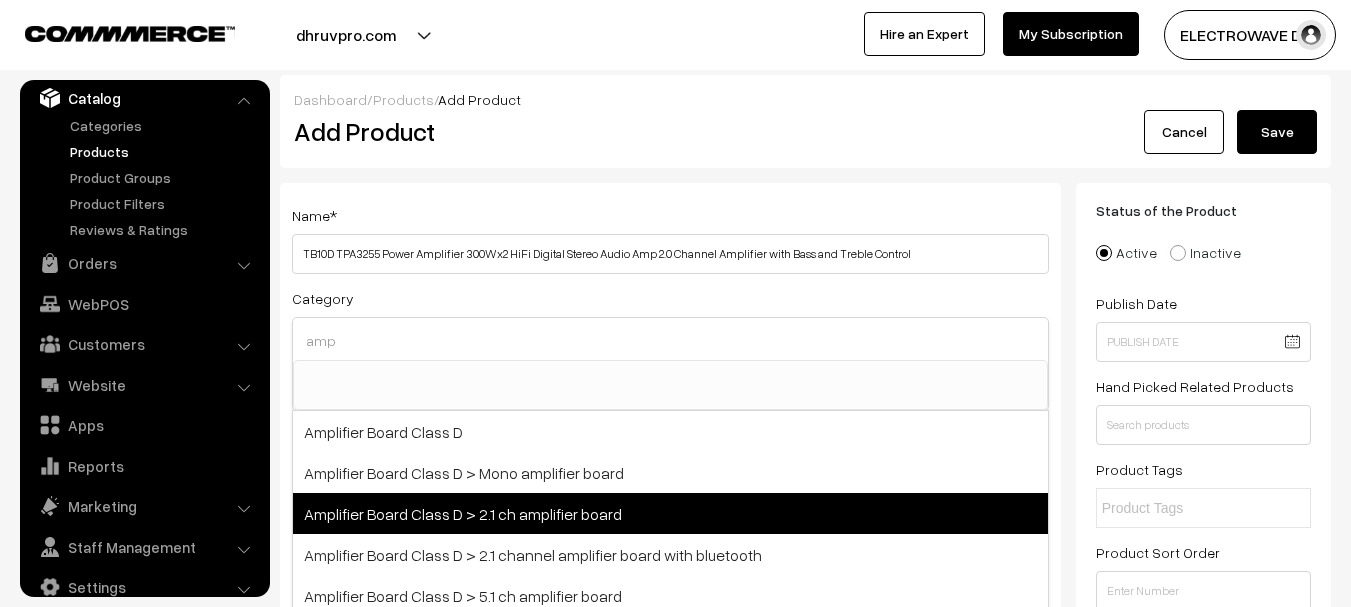 type on "amp" 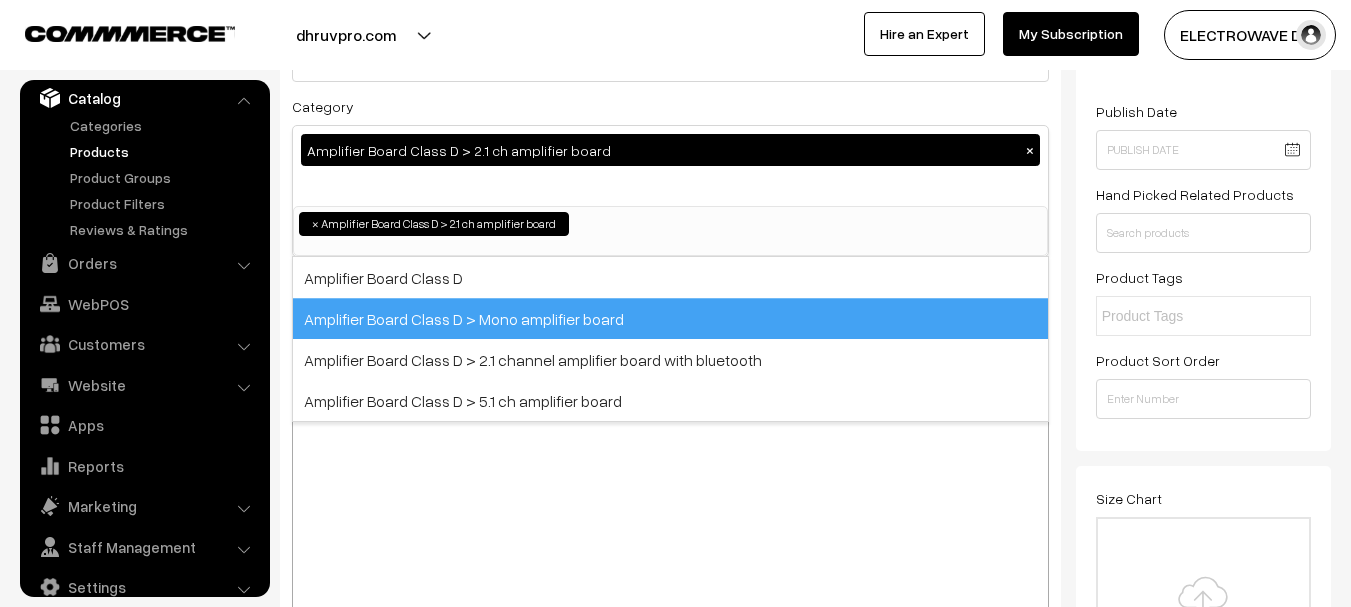 scroll, scrollTop: 200, scrollLeft: 0, axis: vertical 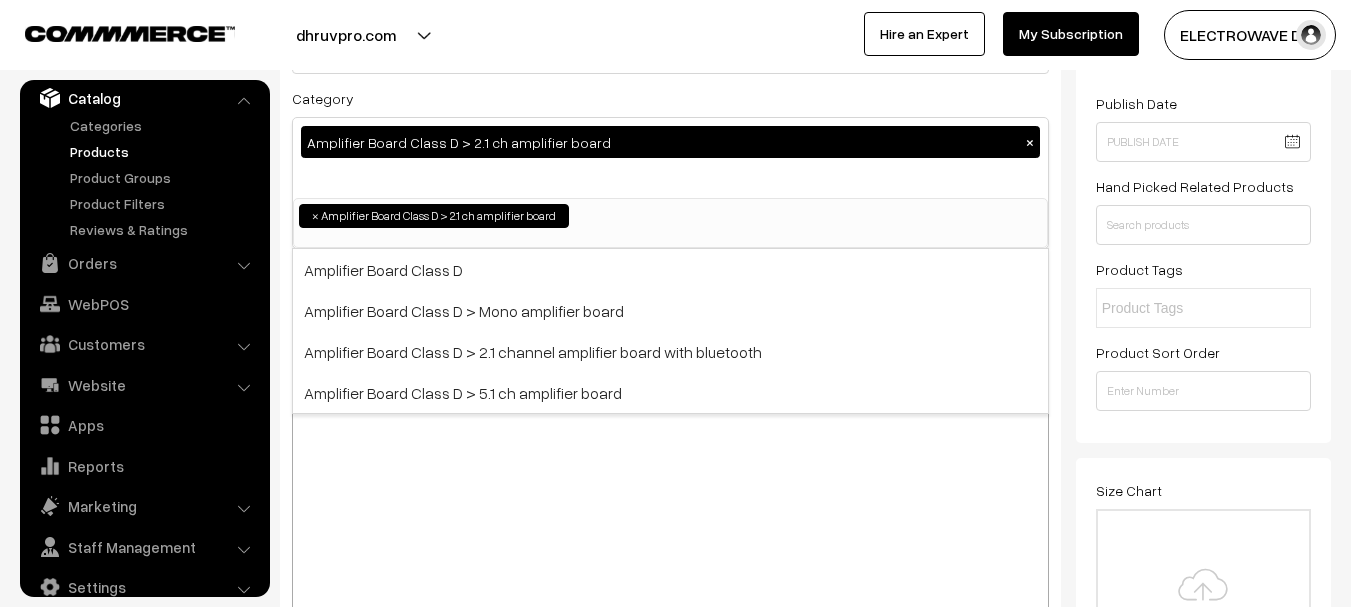 click at bounding box center [670, 498] 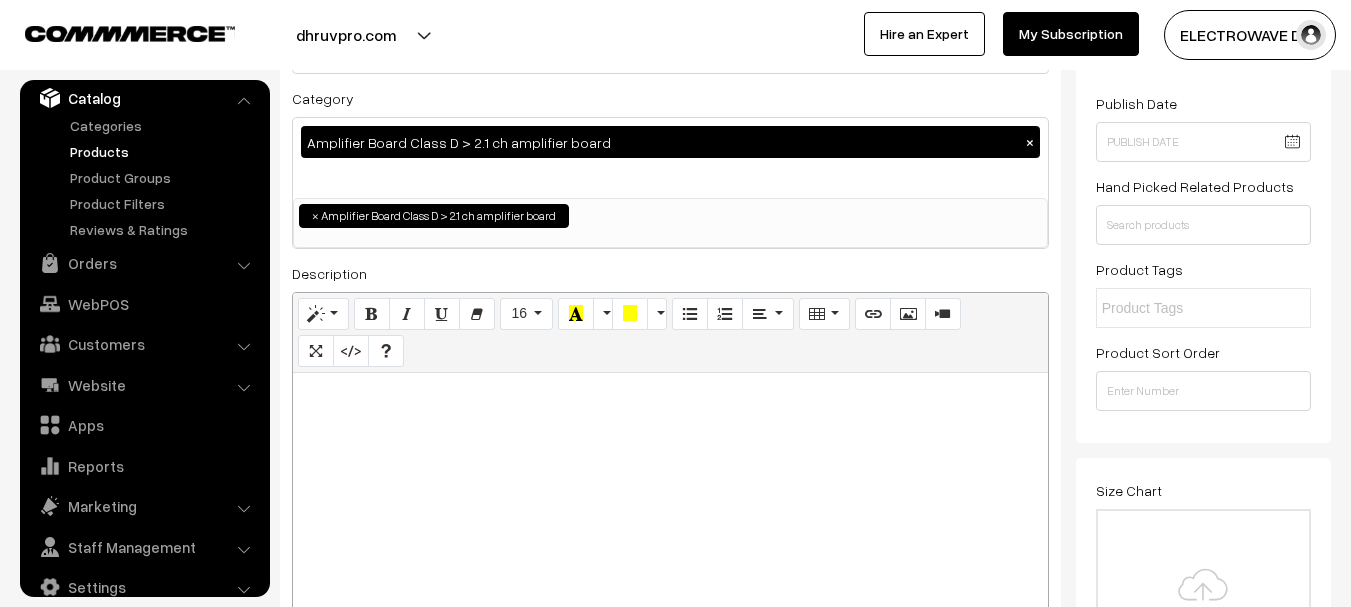 paste 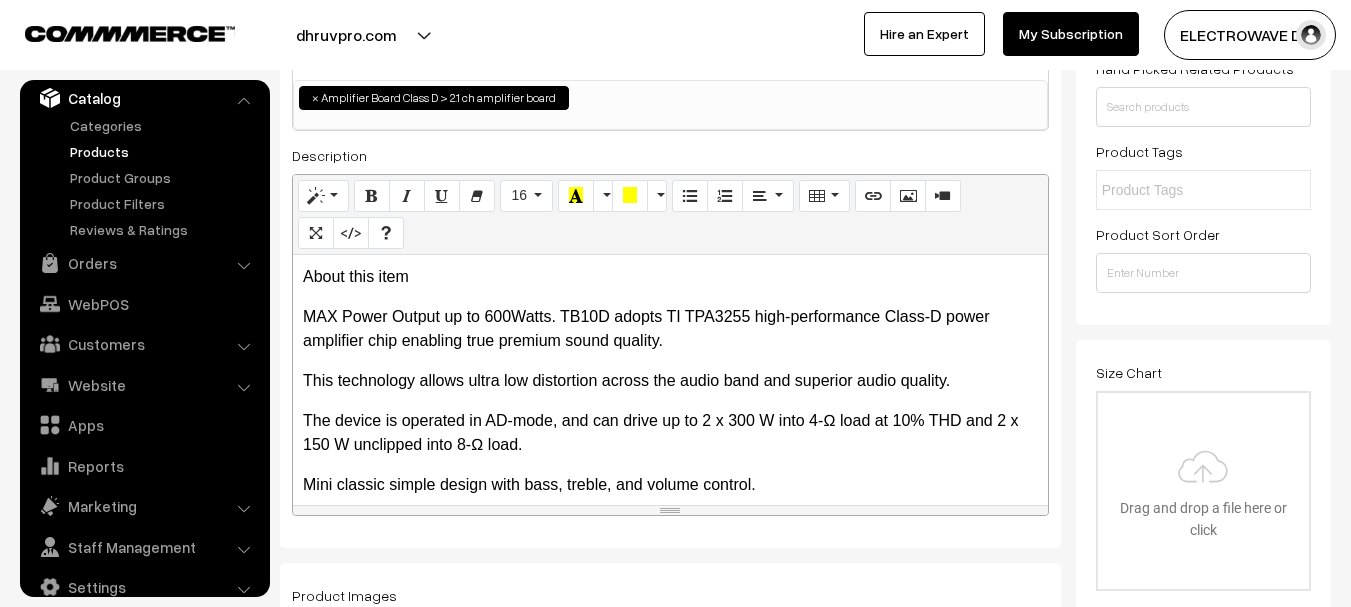 scroll, scrollTop: 500, scrollLeft: 0, axis: vertical 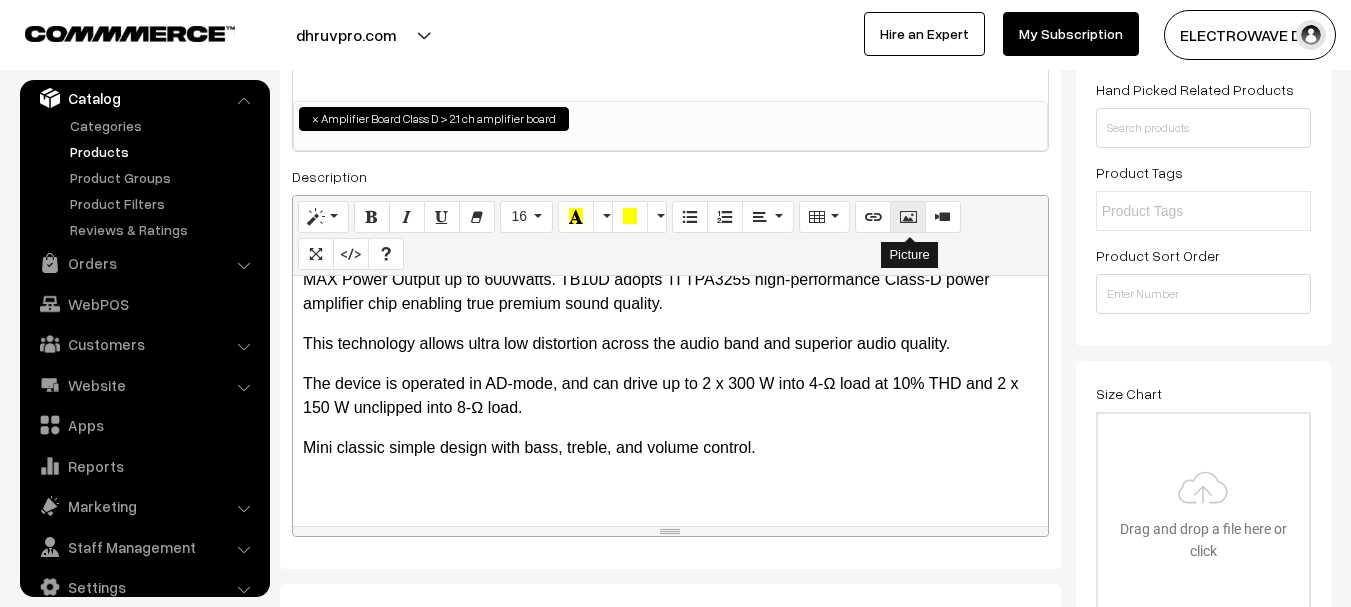click at bounding box center (908, 216) 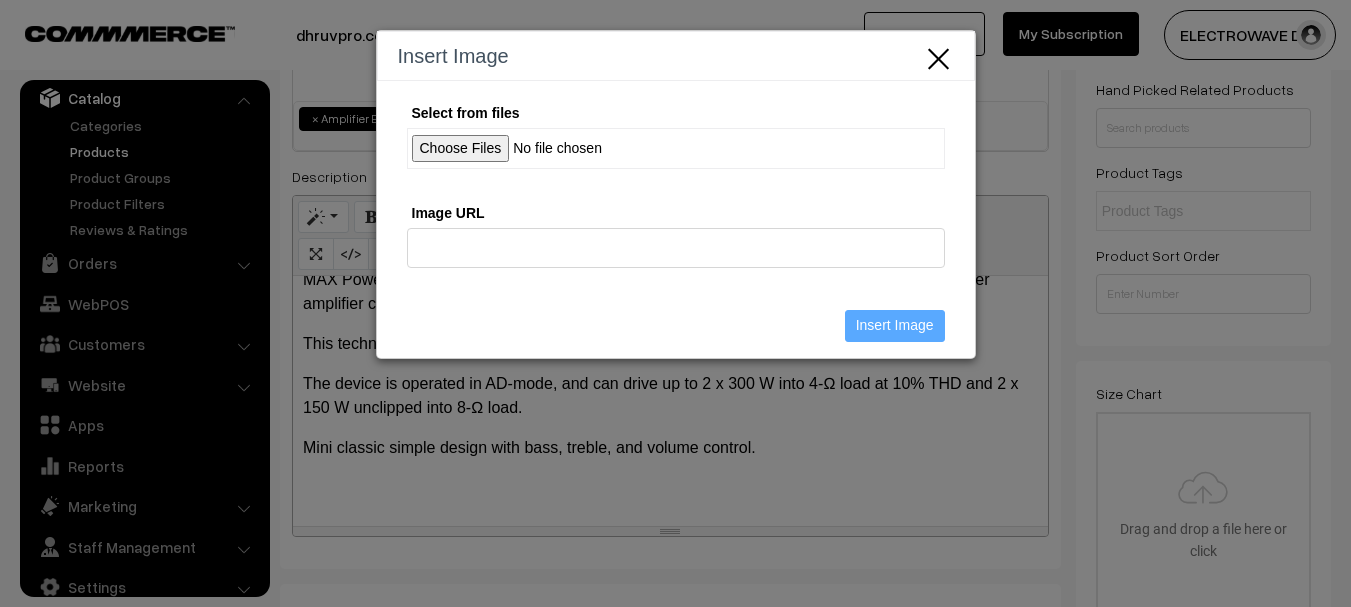 click on "Select from files" at bounding box center (676, 148) 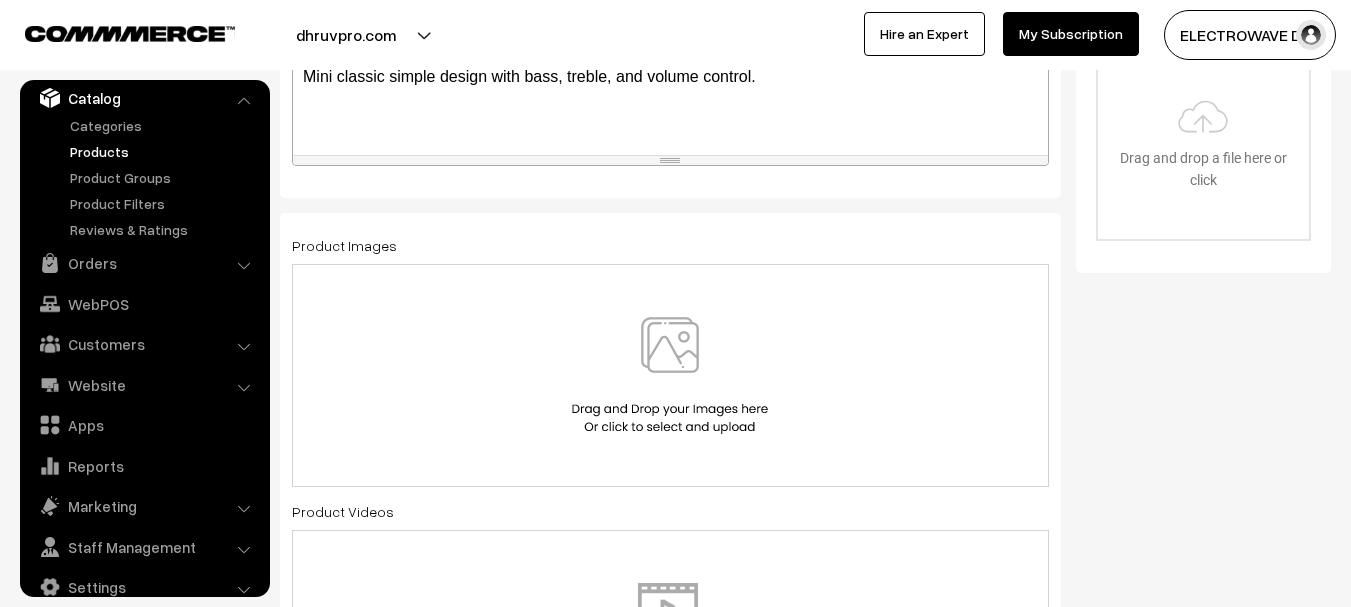 scroll, scrollTop: 697, scrollLeft: 0, axis: vertical 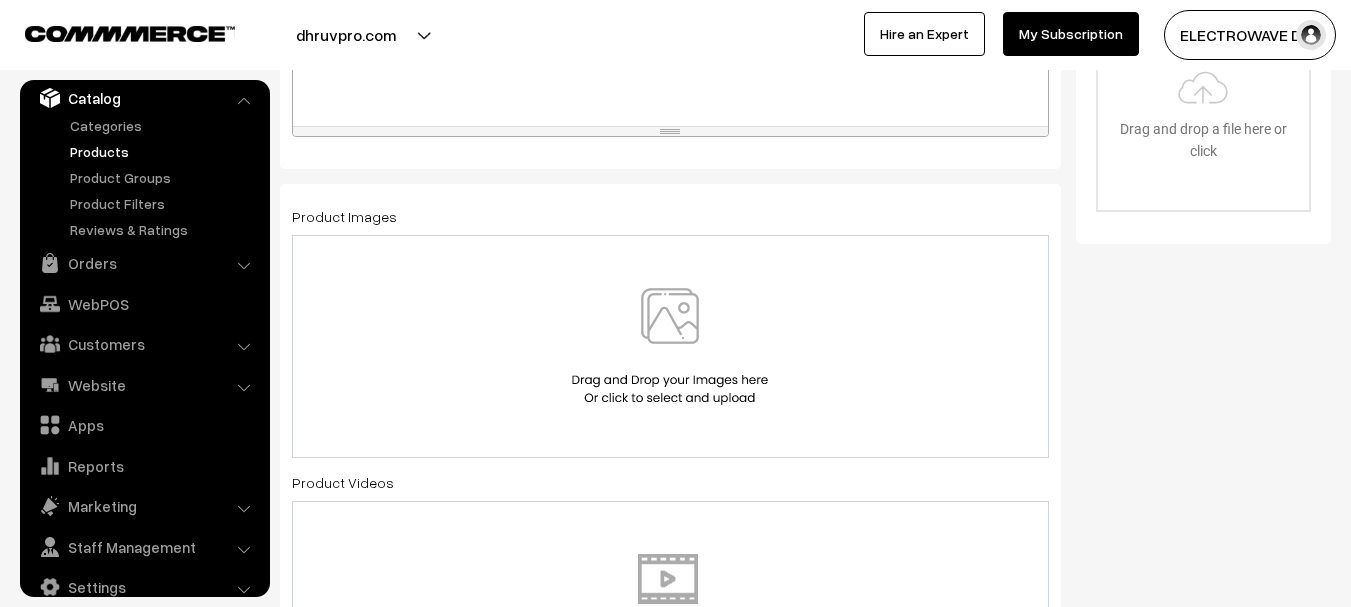 click at bounding box center [670, 346] 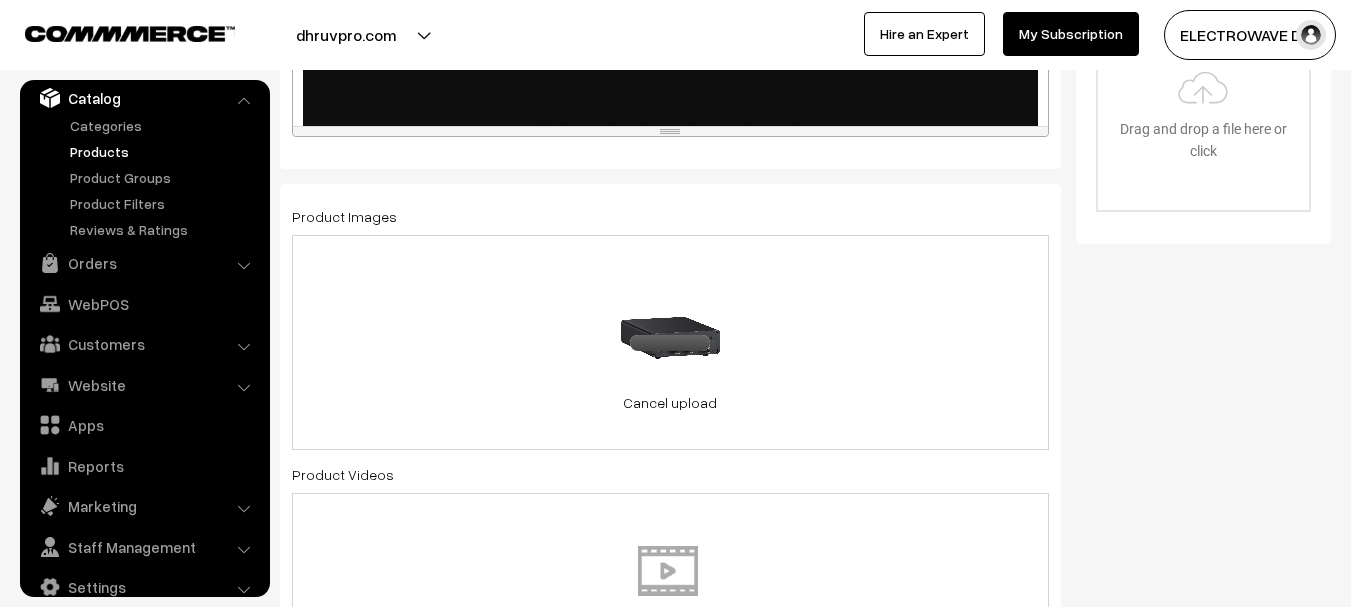 click on "31.5  KB      41uTYMKmvnL._SL1500_.jpg                         Check                                                      Error                                                           Cancel upload" at bounding box center (670, 342) 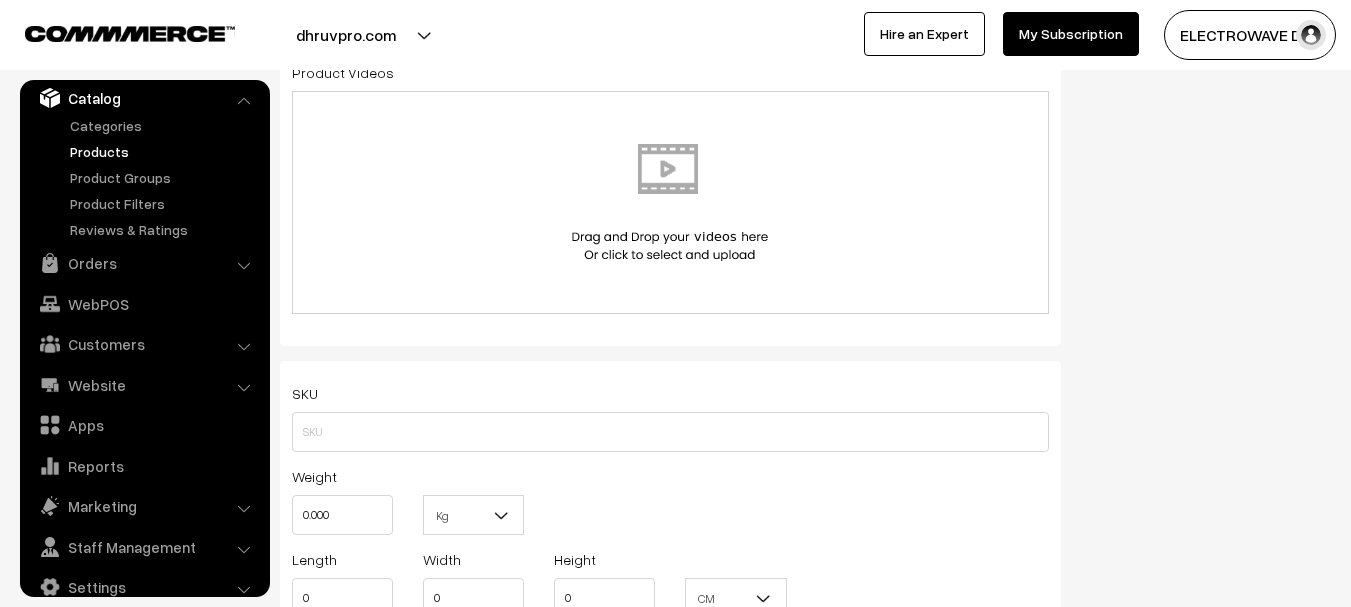 scroll, scrollTop: 1397, scrollLeft: 0, axis: vertical 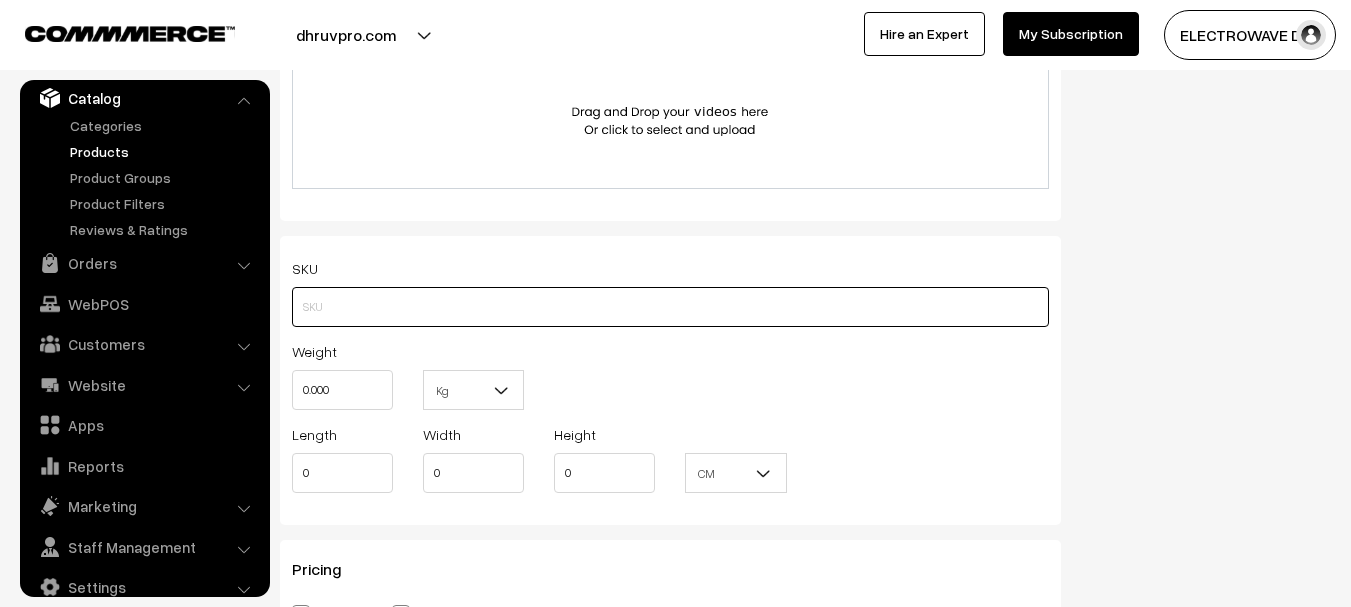 click at bounding box center (670, 307) 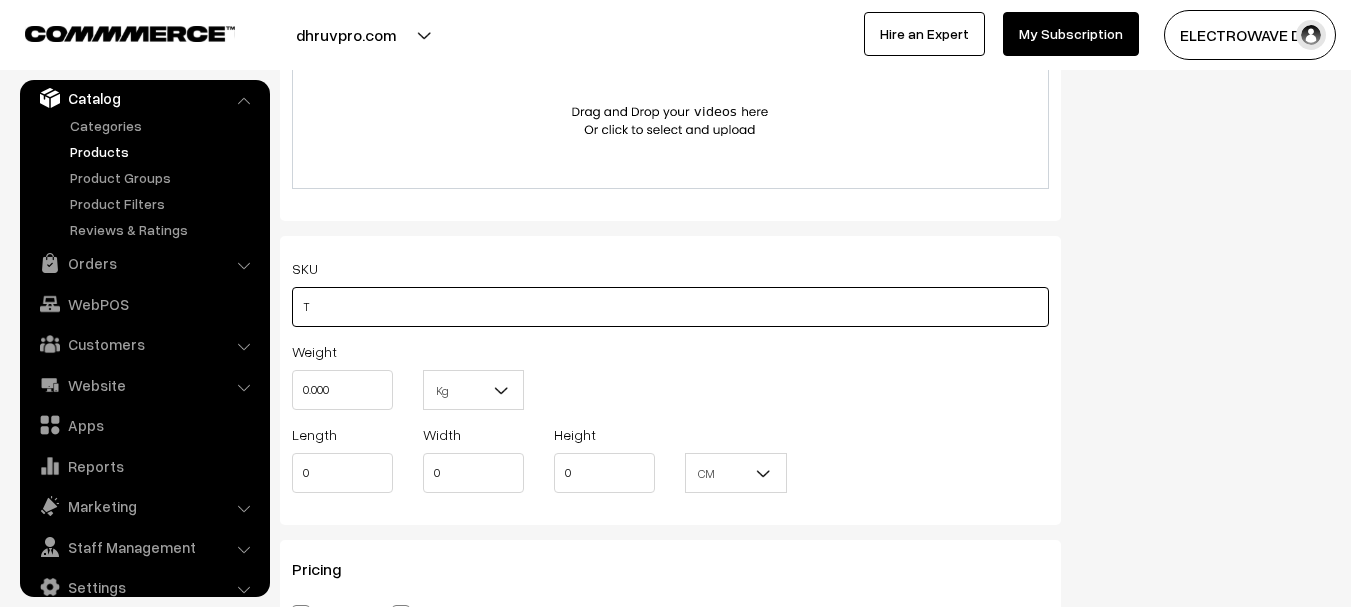 paste on "B10D TPA3255 Finished" 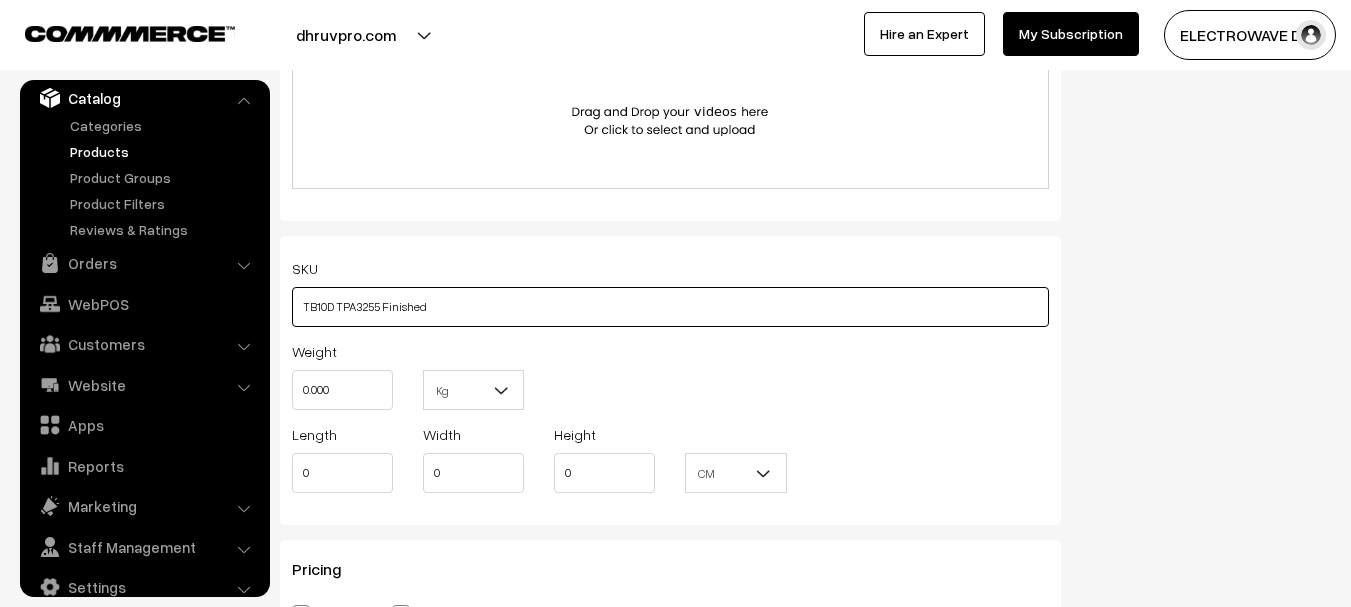 type on "TB10D TPA3255 Finished" 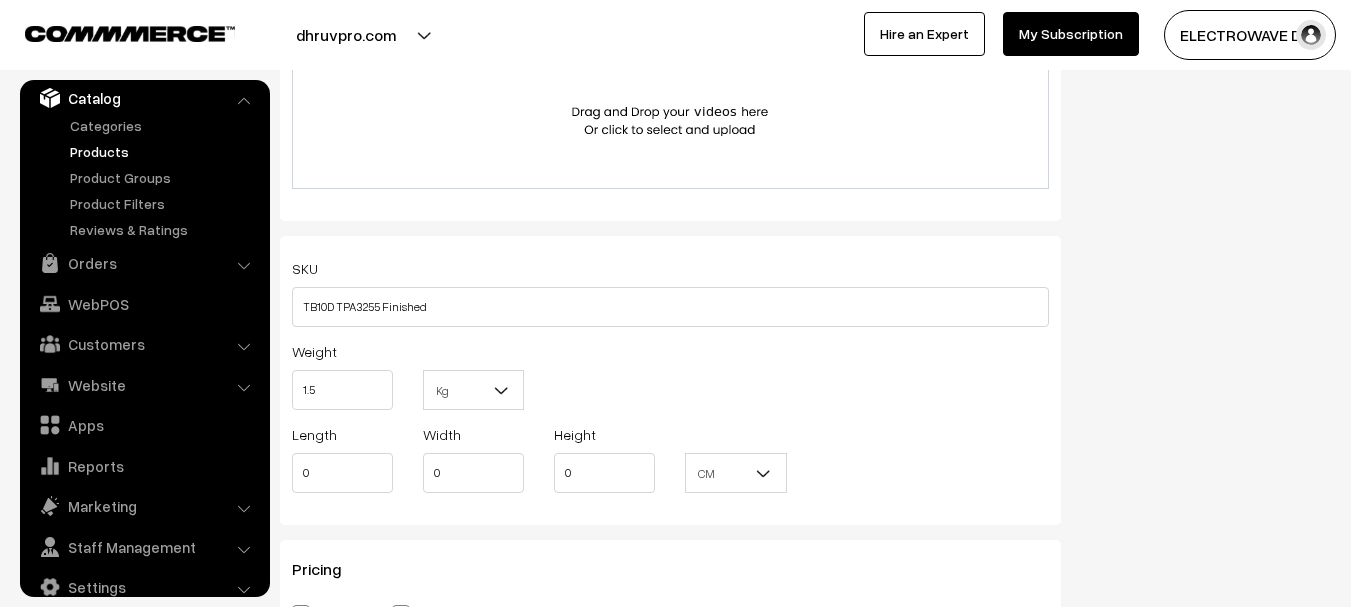 type on "1.50" 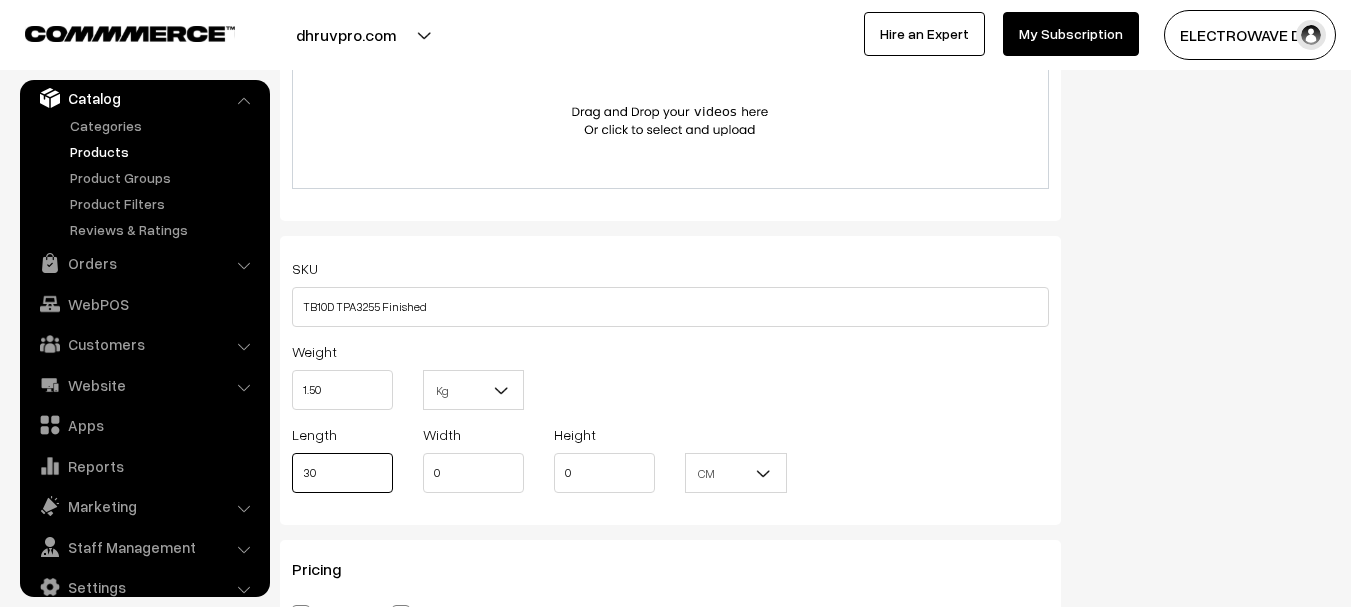 type on "30" 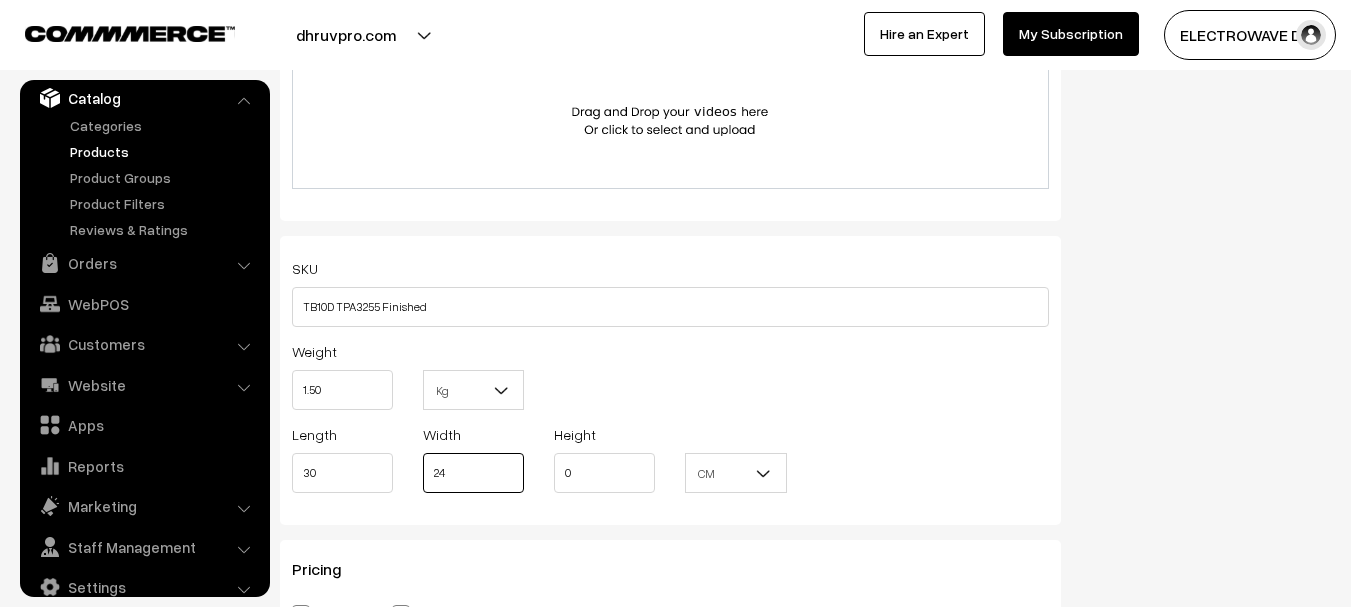type on "24" 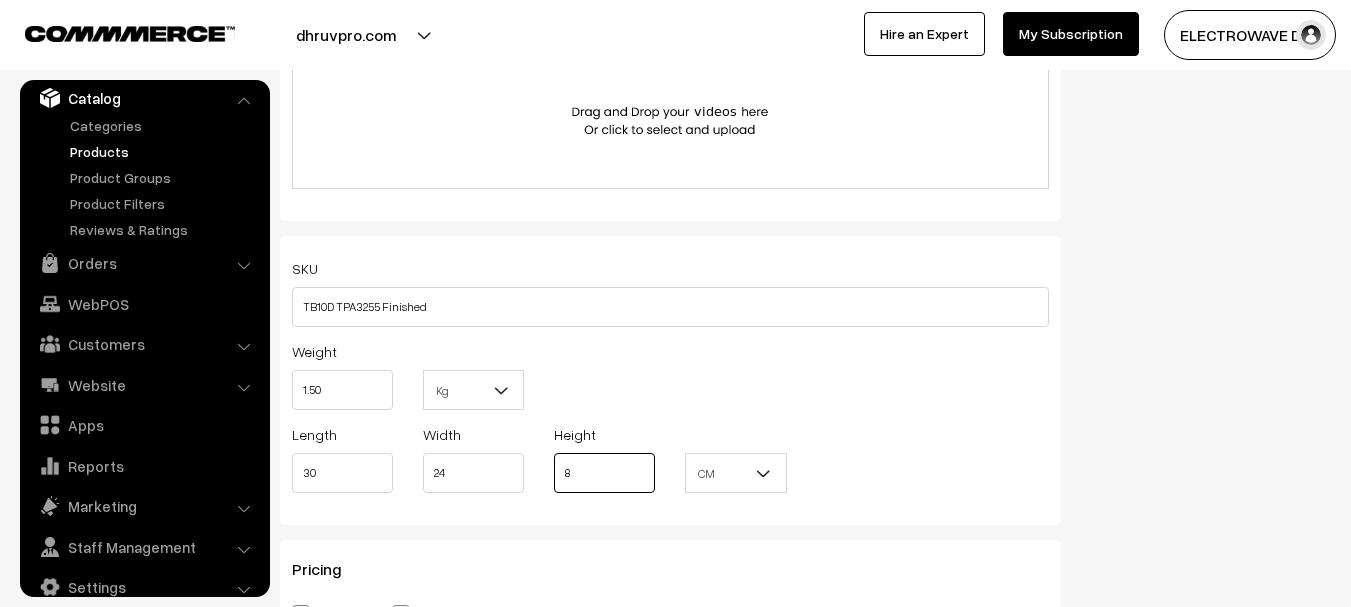 type on "8" 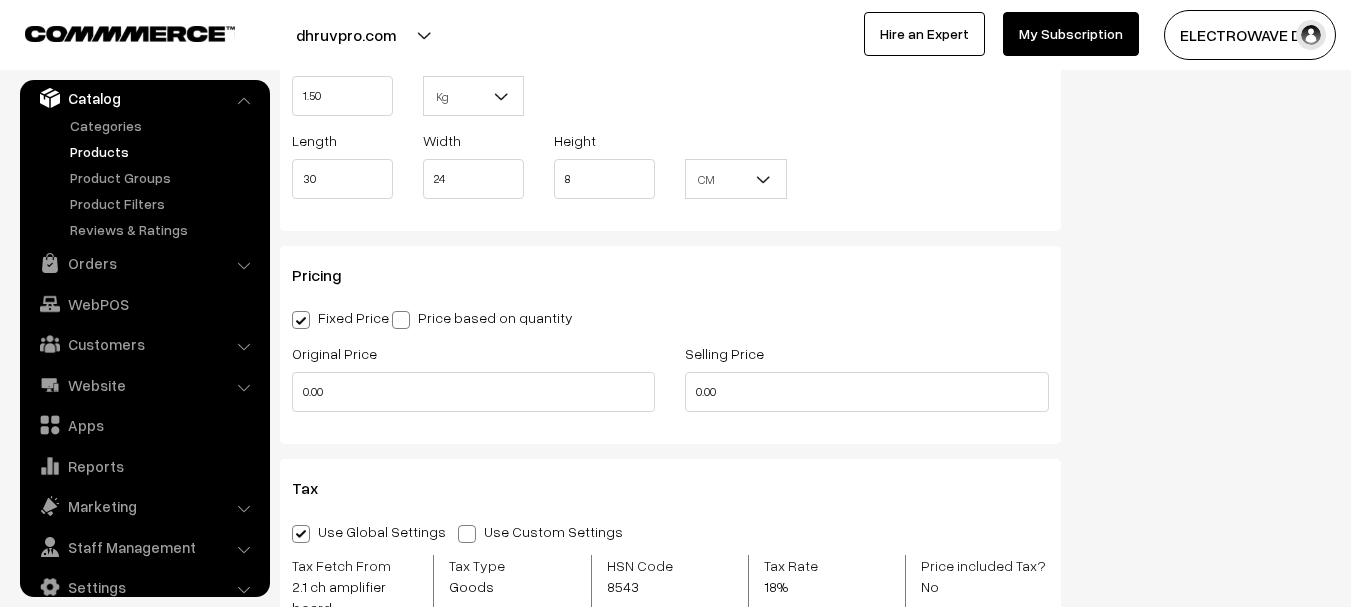 scroll, scrollTop: 1797, scrollLeft: 0, axis: vertical 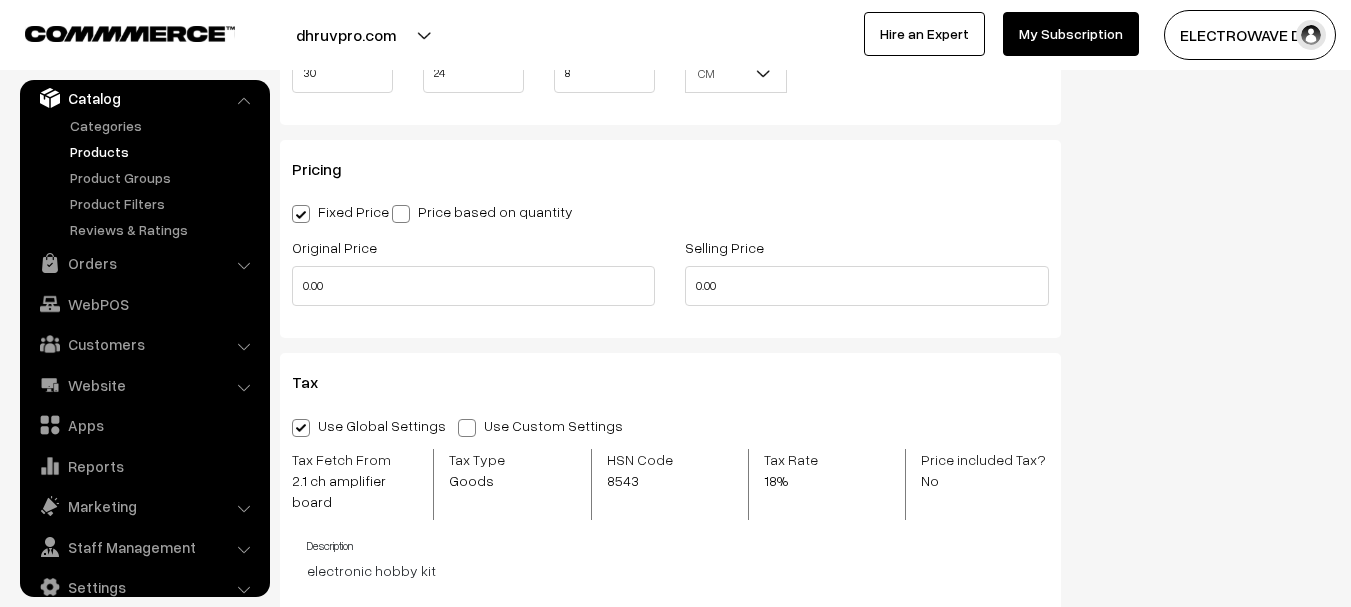 click at bounding box center [401, 214] 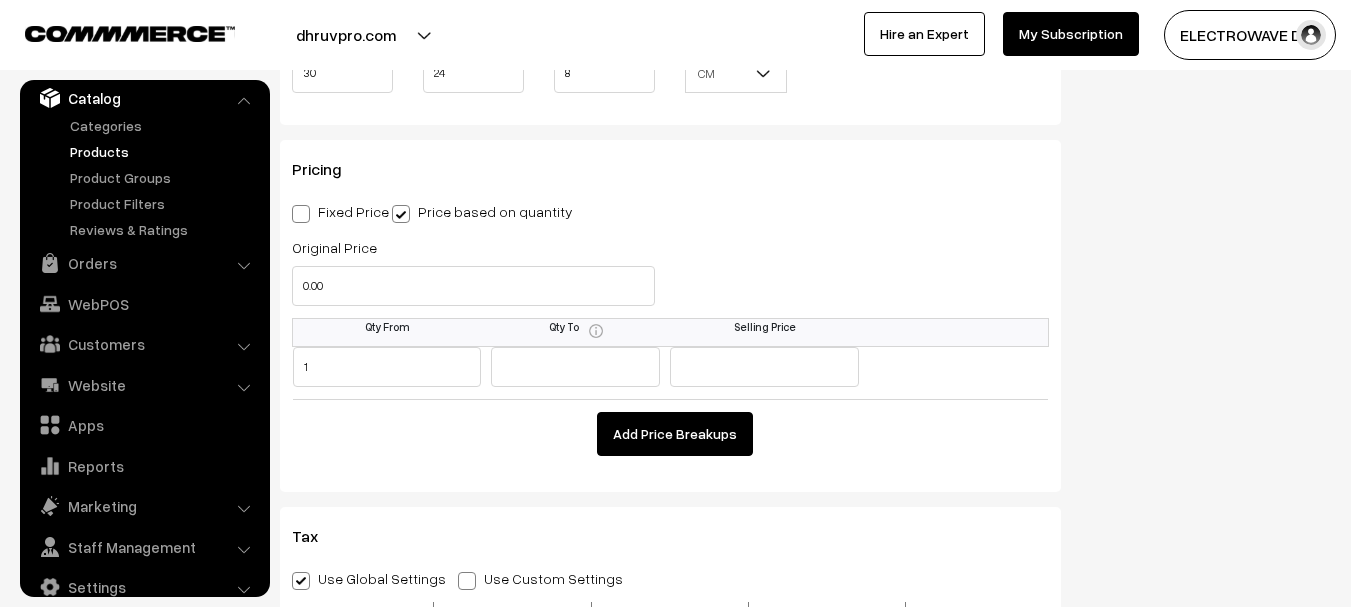 type on "1" 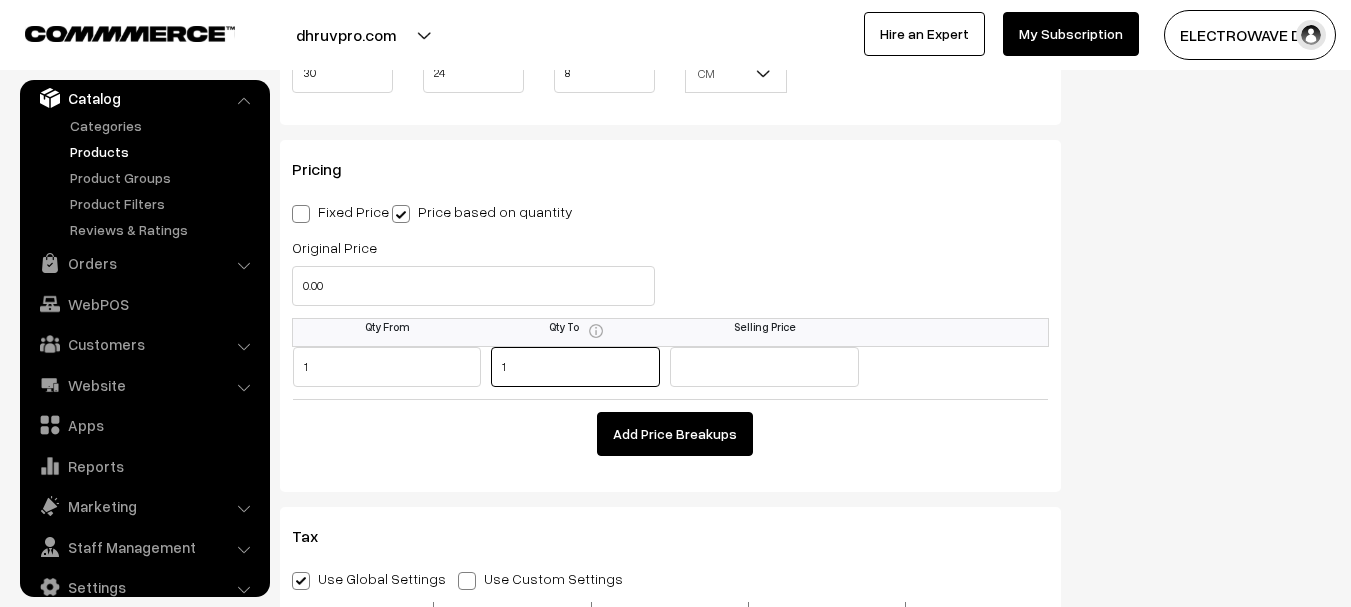 type on "1" 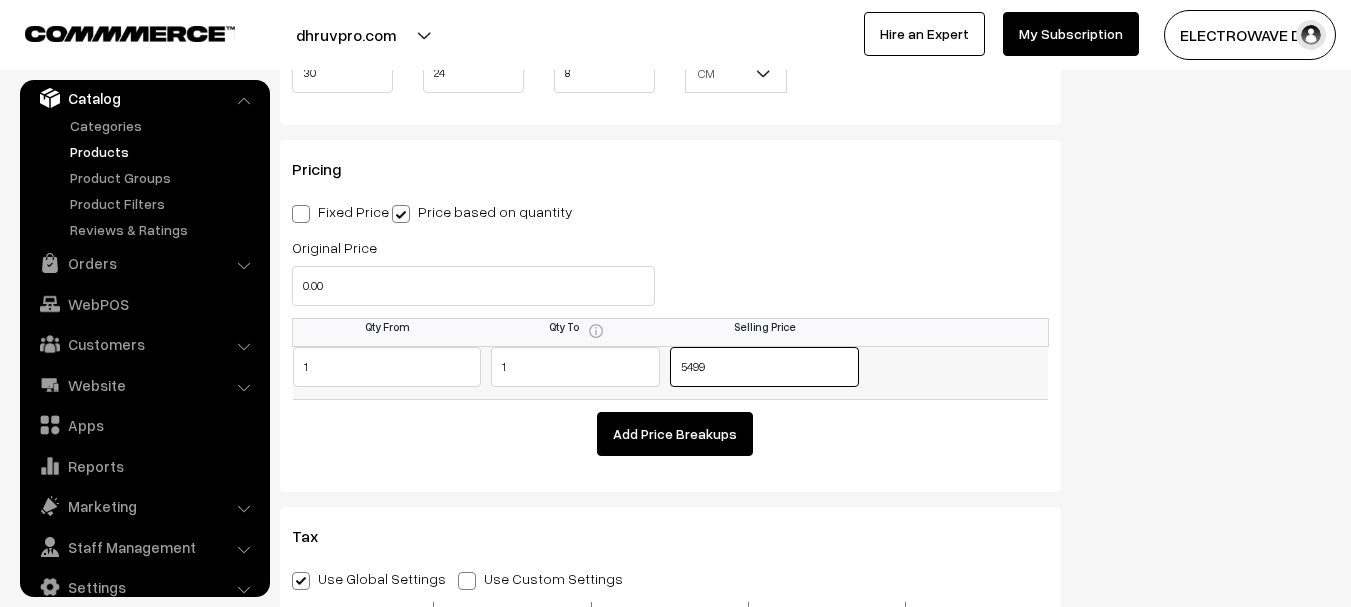 type on "5499" 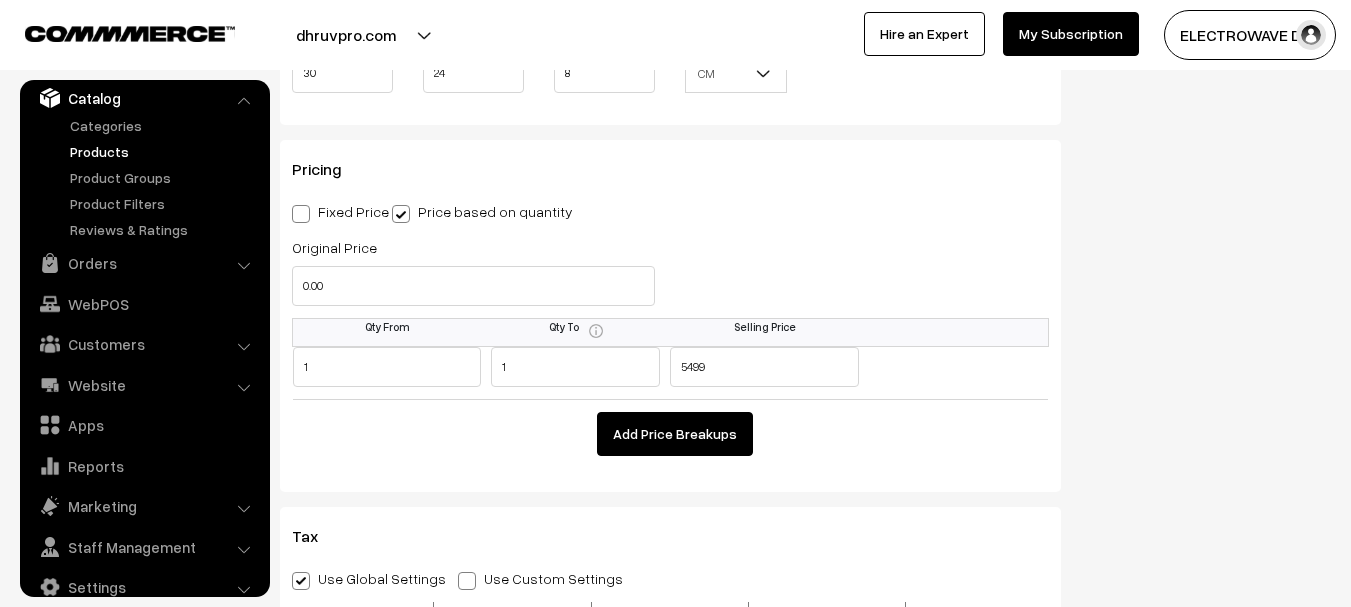 click on "Add Price Breakups" at bounding box center [675, 434] 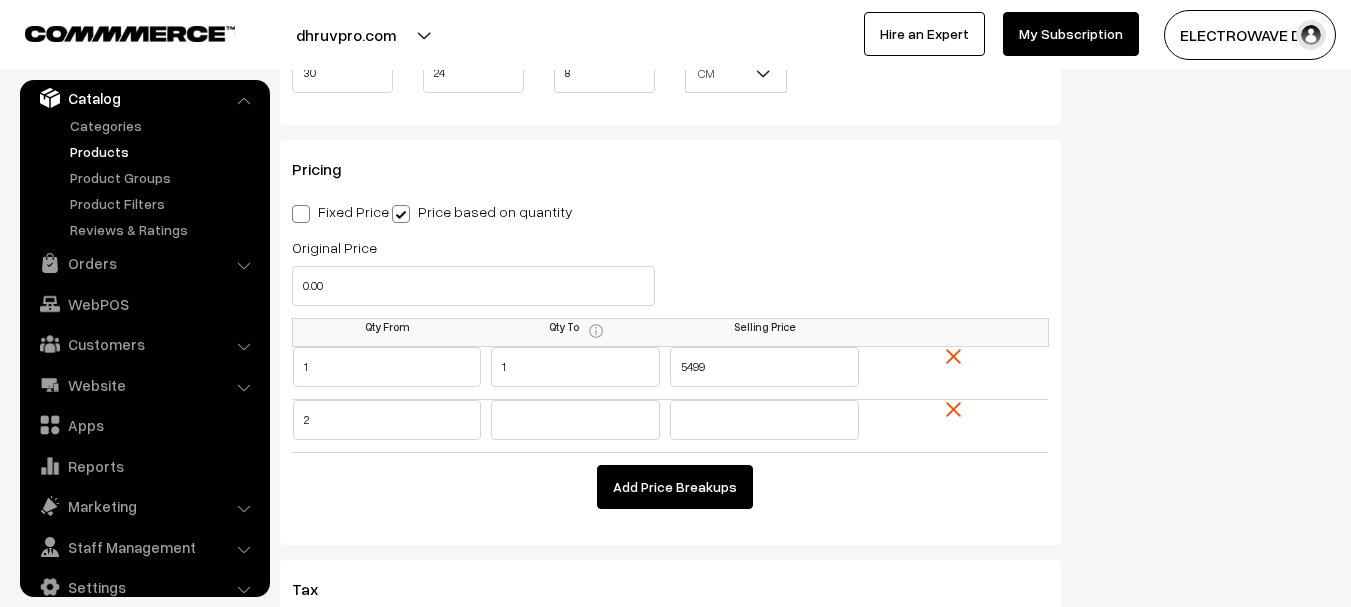 type on "2" 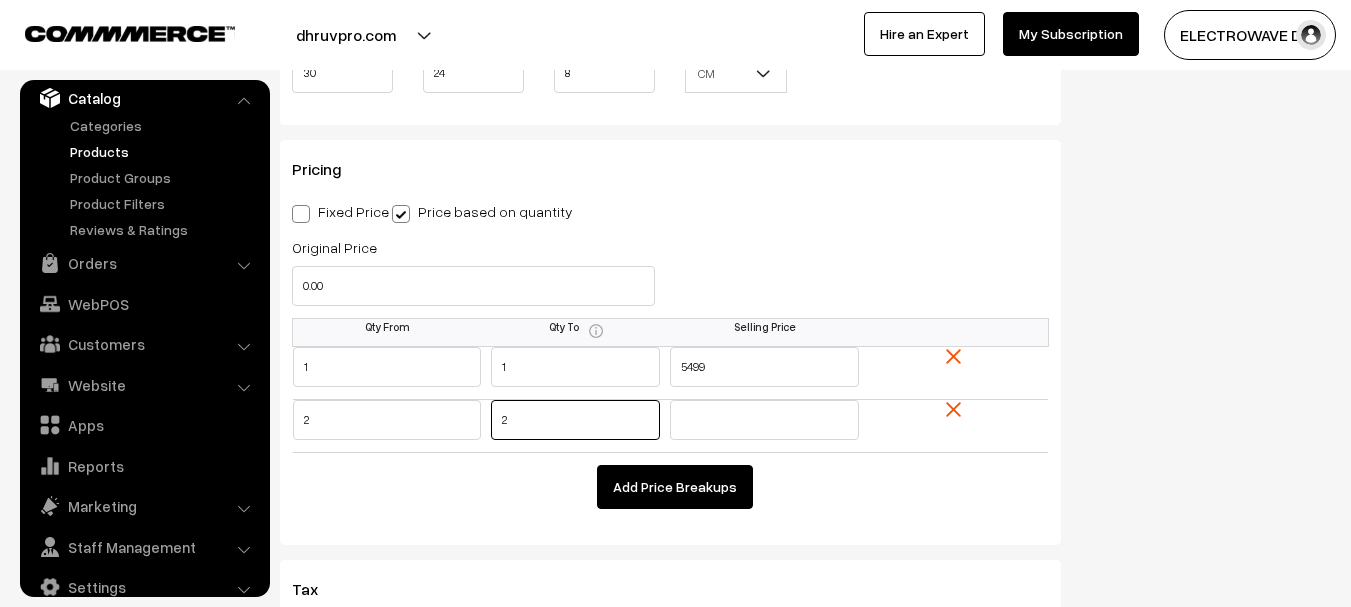 type on "2" 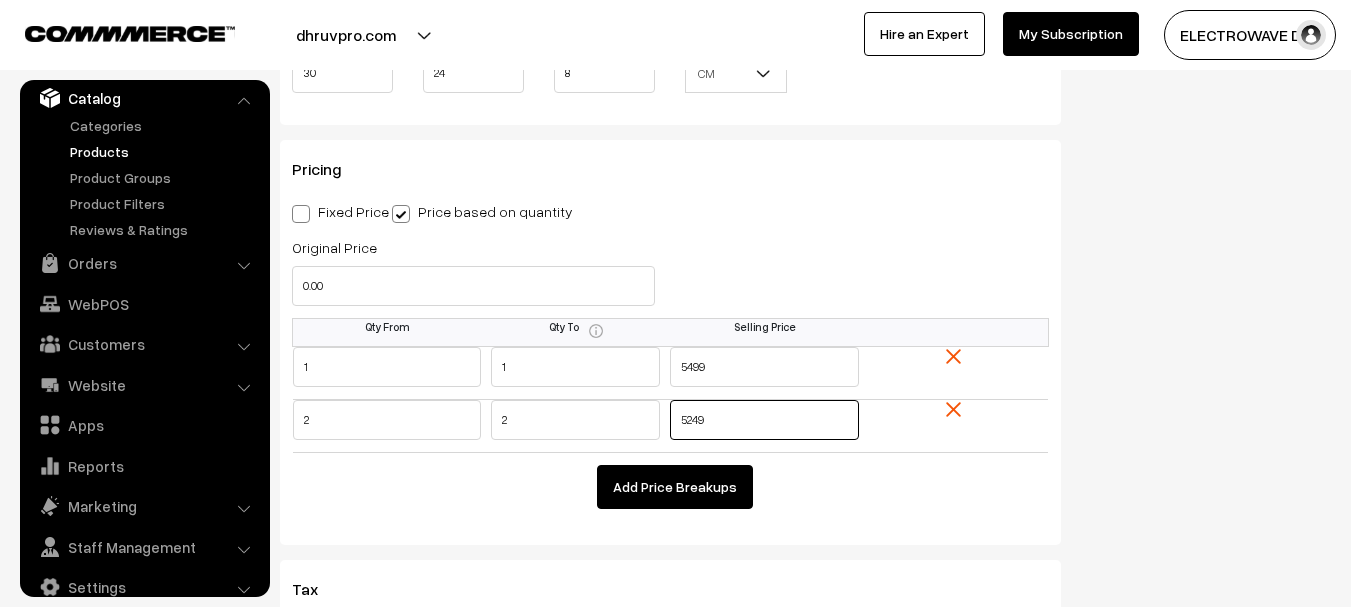 type on "5249" 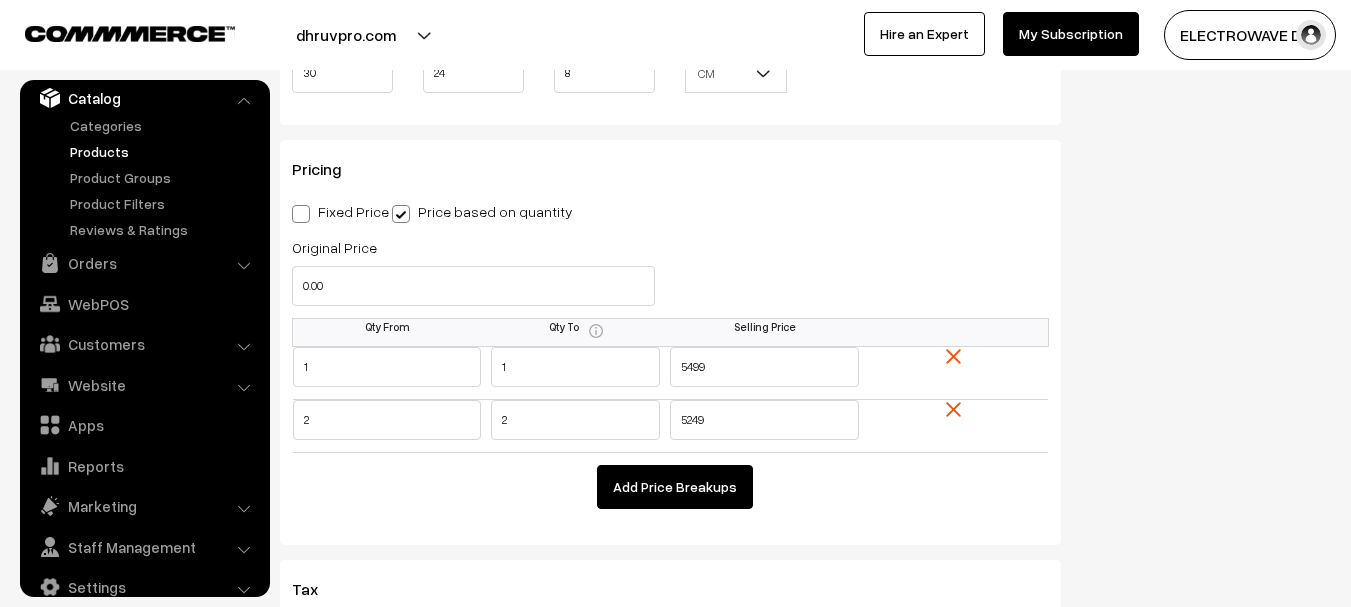 click on "Add Price Breakups" at bounding box center [675, 487] 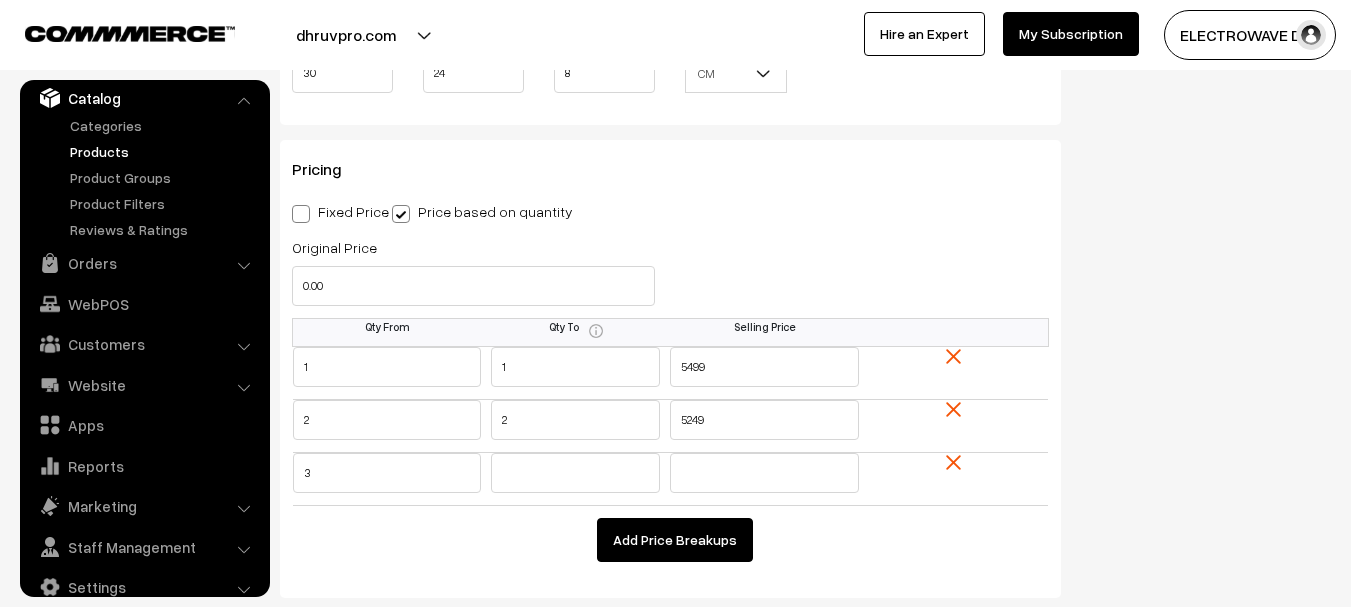 type on "3" 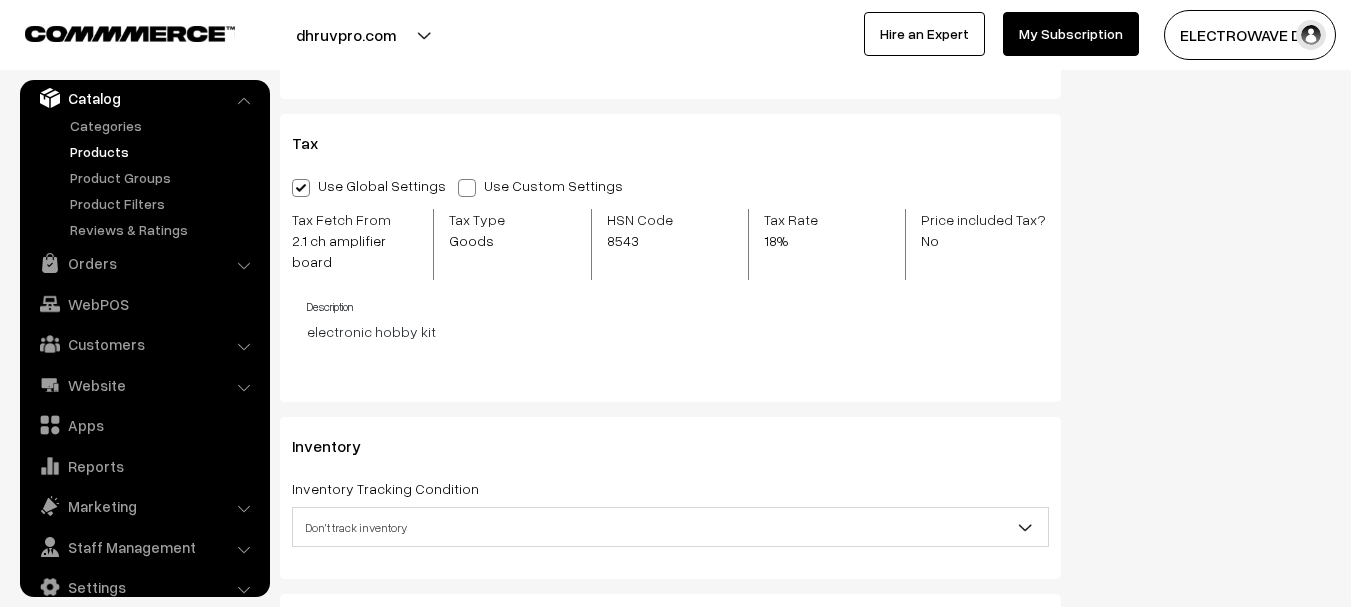 scroll, scrollTop: 2297, scrollLeft: 0, axis: vertical 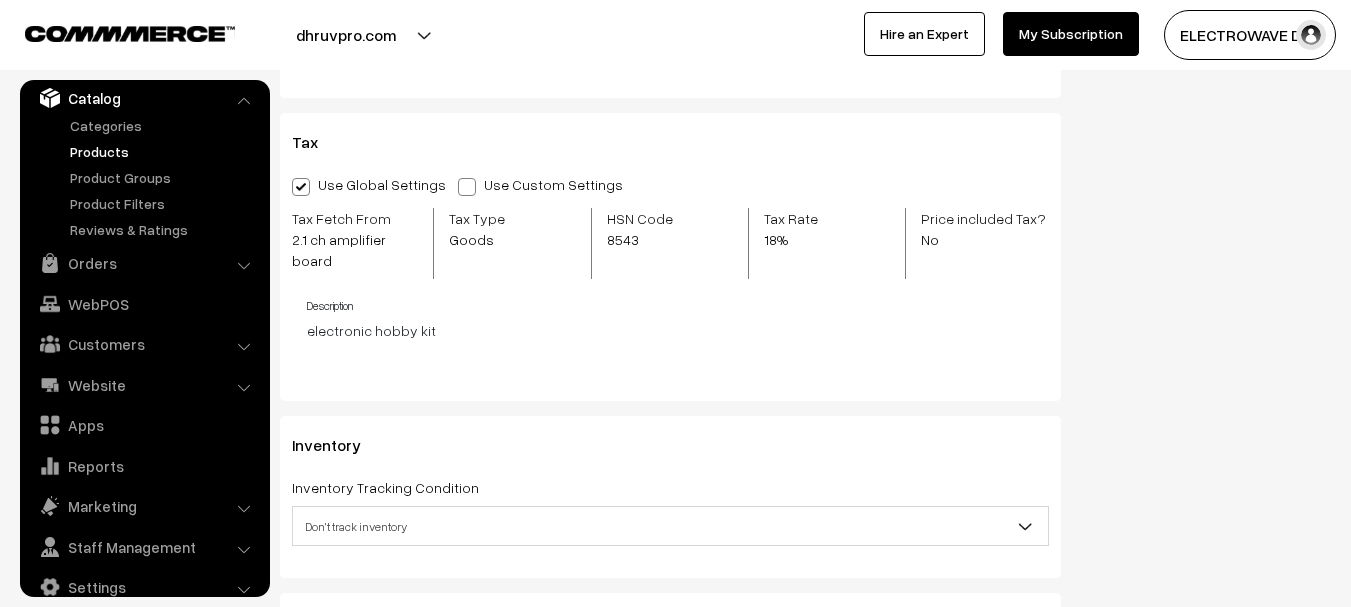 type on "4999" 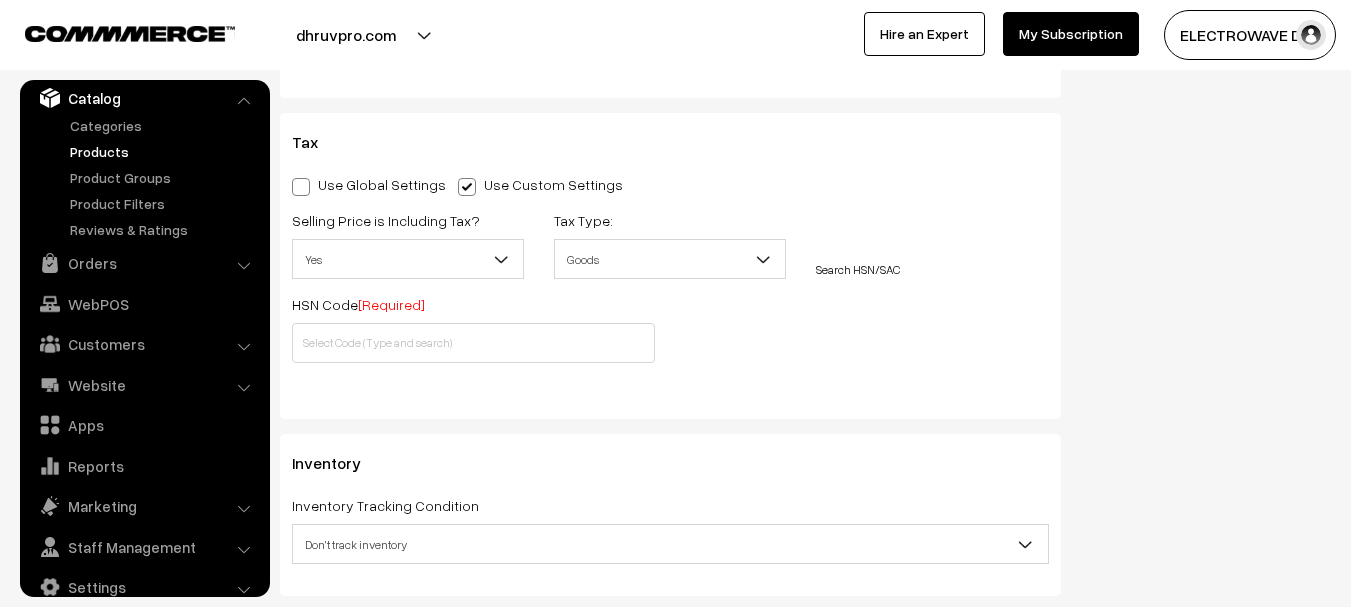 click on "Selling Price is Including Tax?
Yes
No, Tax excluded
Yes" at bounding box center (408, 244) 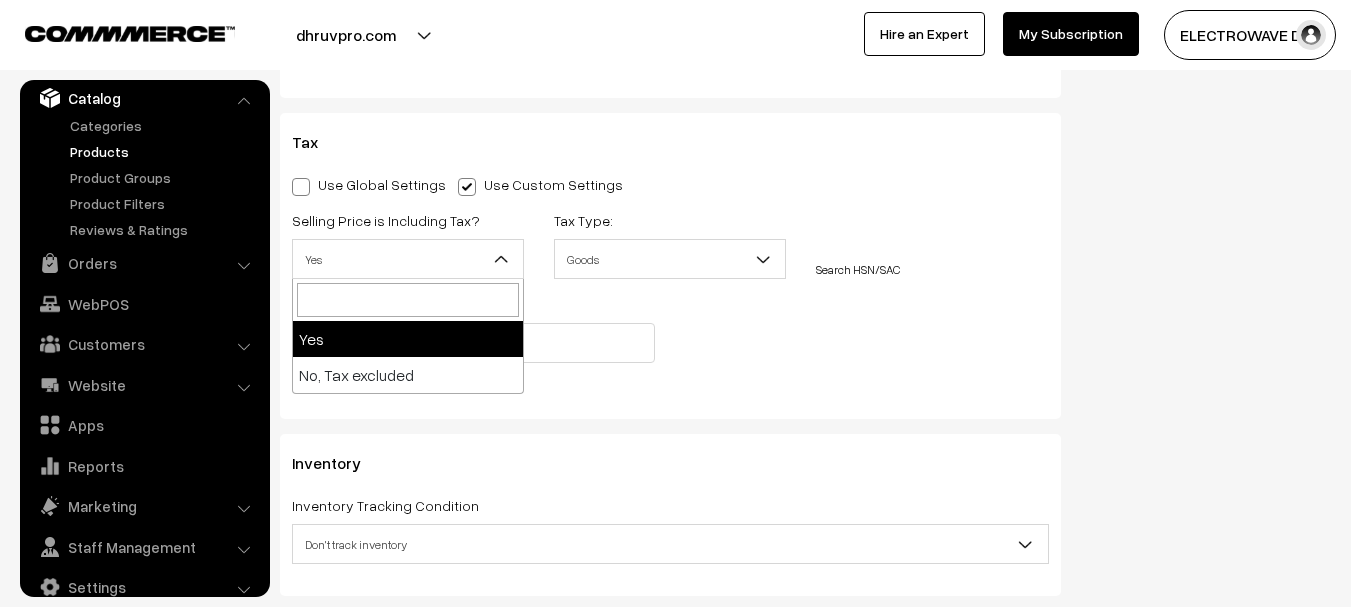 select on "2" 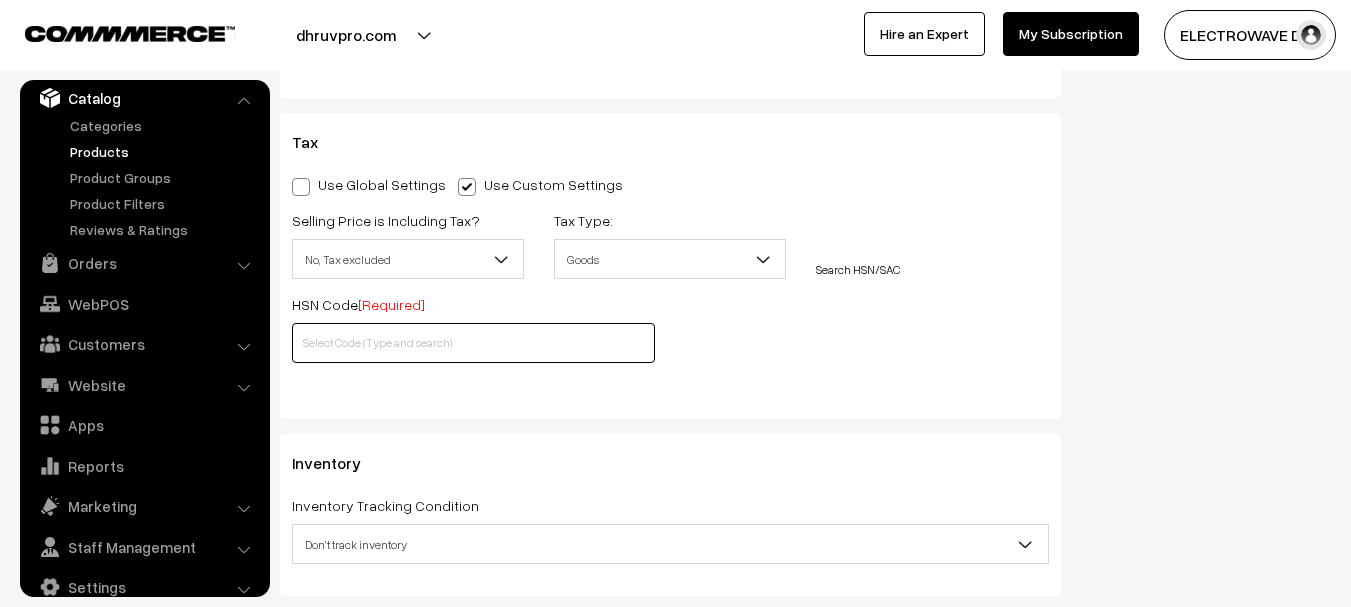 click at bounding box center (473, 343) 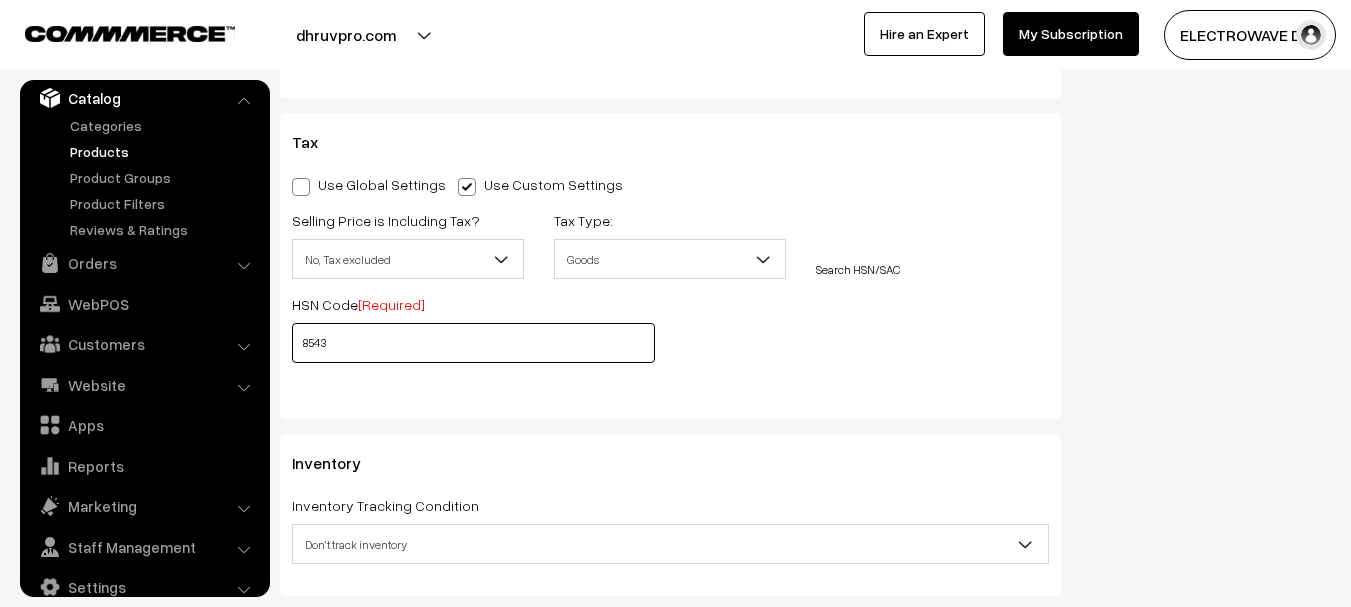 type on "8543" 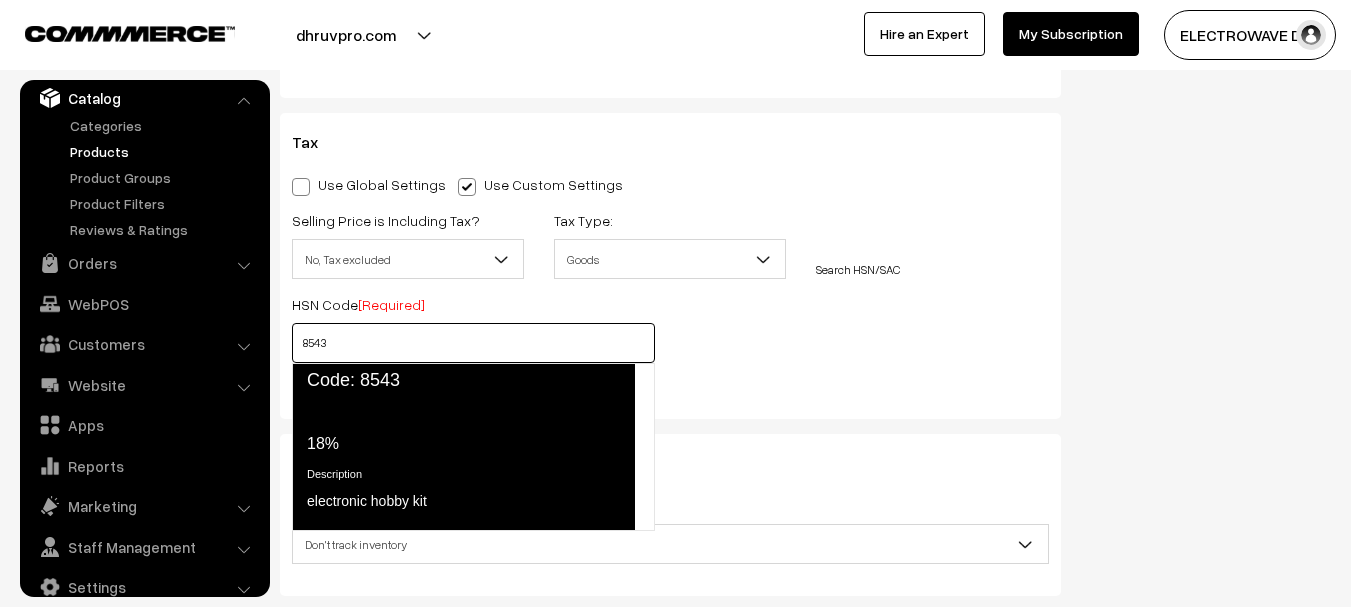 click on "Tax Rate   18%" 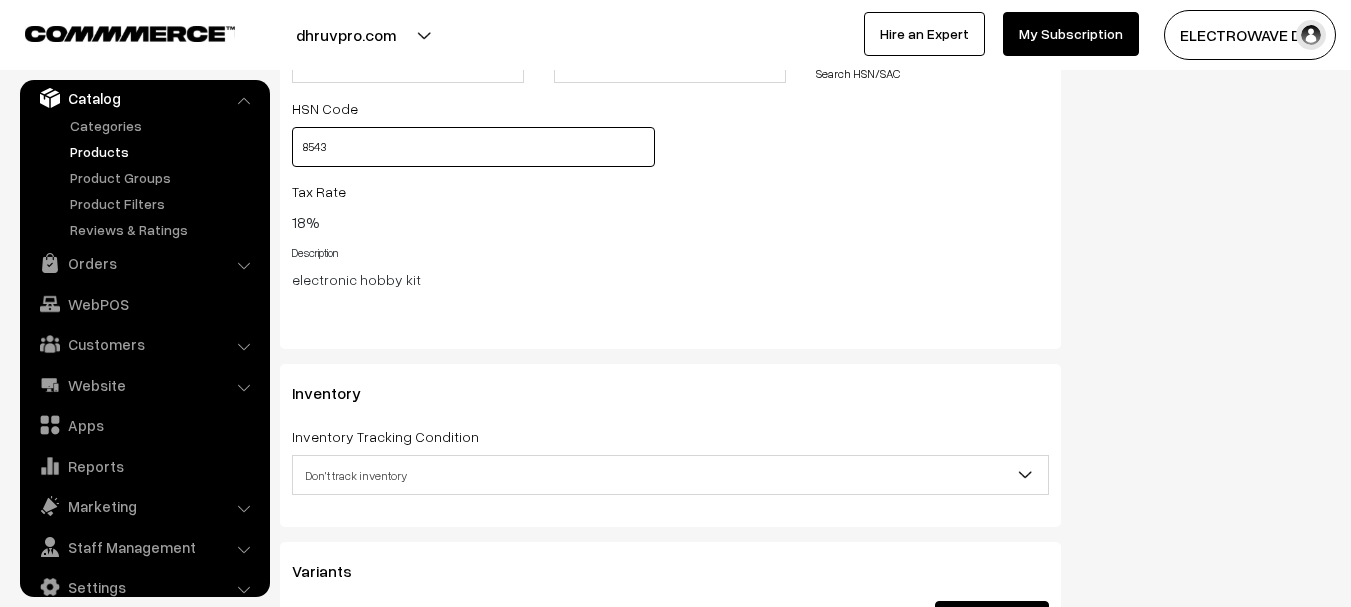 scroll, scrollTop: 2497, scrollLeft: 0, axis: vertical 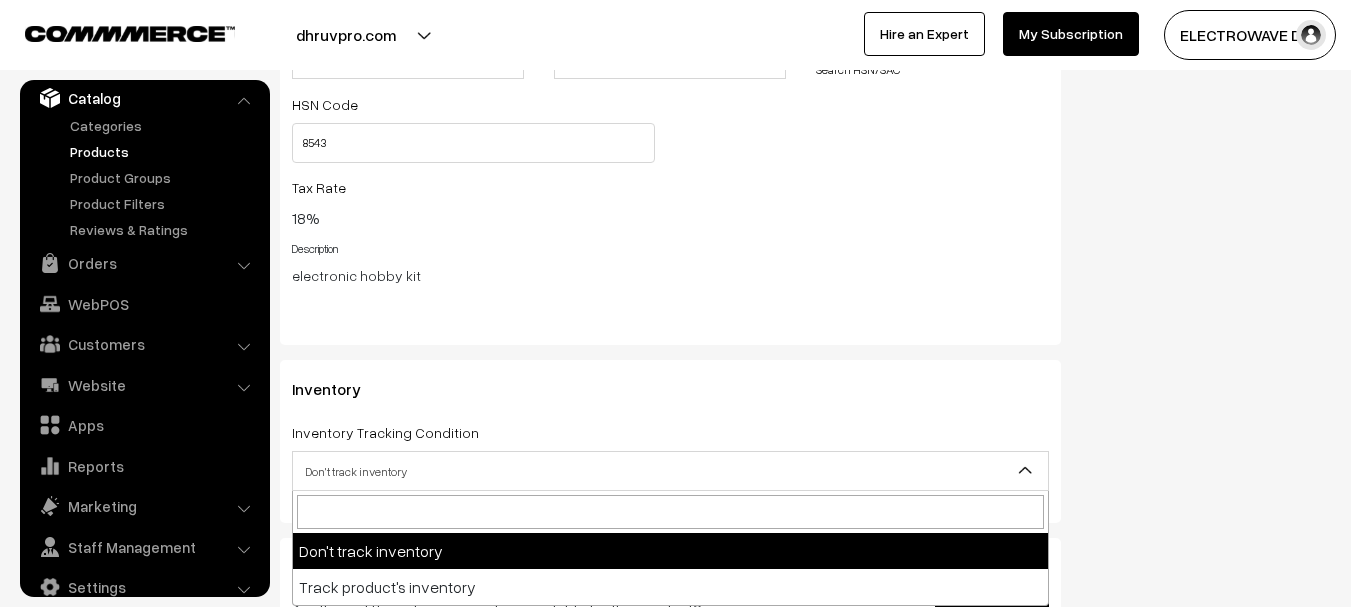 click on "Don't track inventory" at bounding box center (670, 471) 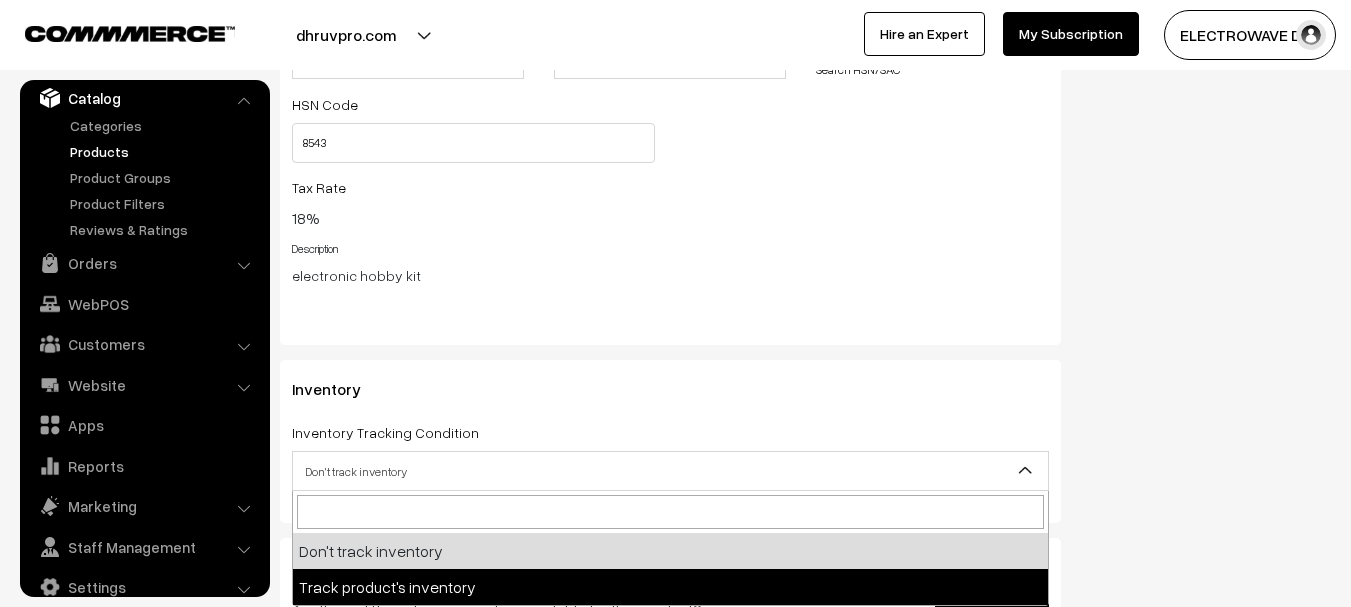 select on "2" 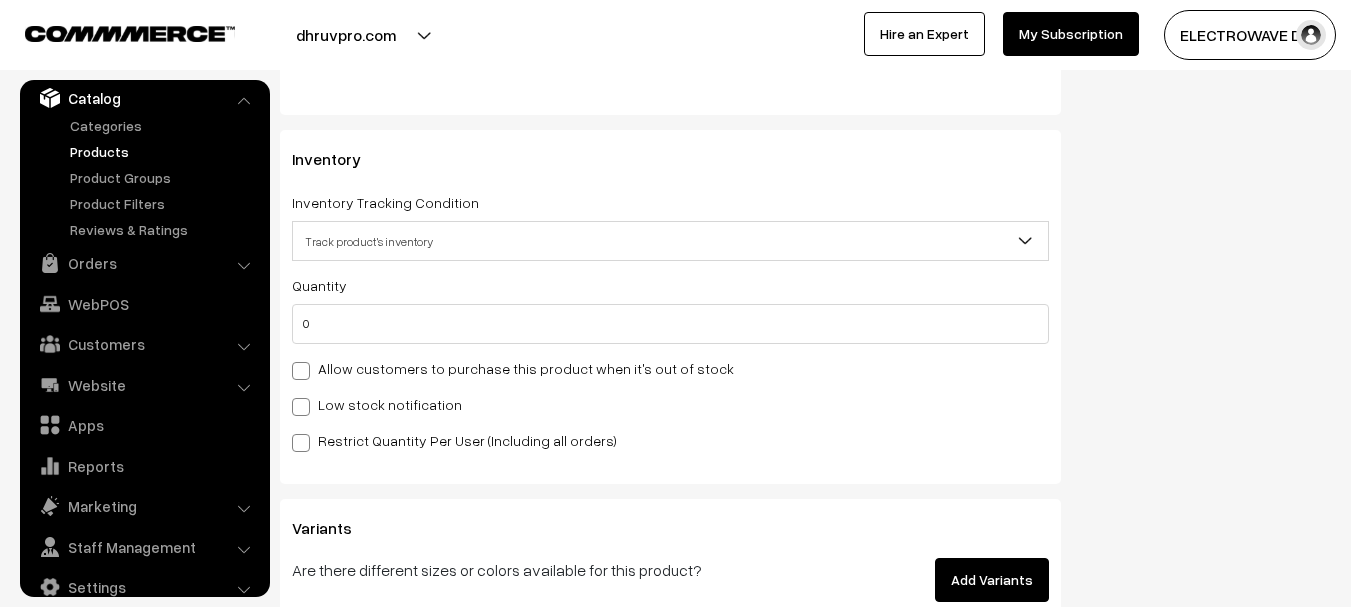 scroll, scrollTop: 2797, scrollLeft: 0, axis: vertical 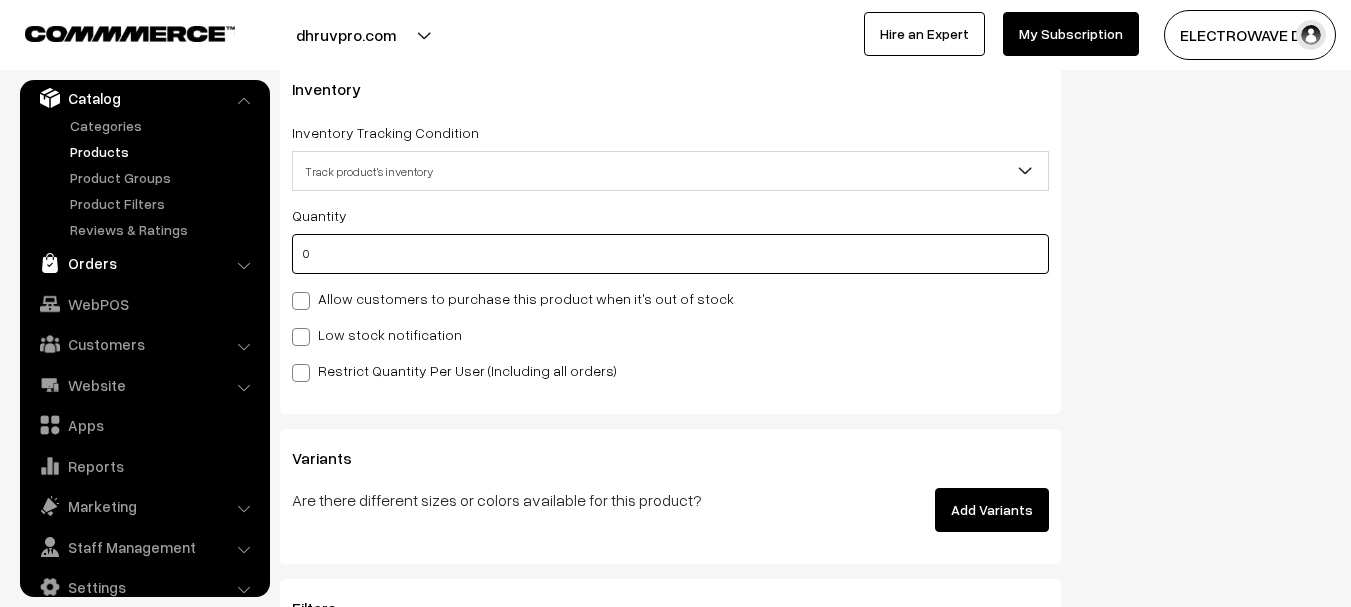 drag, startPoint x: 354, startPoint y: 259, endPoint x: 262, endPoint y: 263, distance: 92.086914 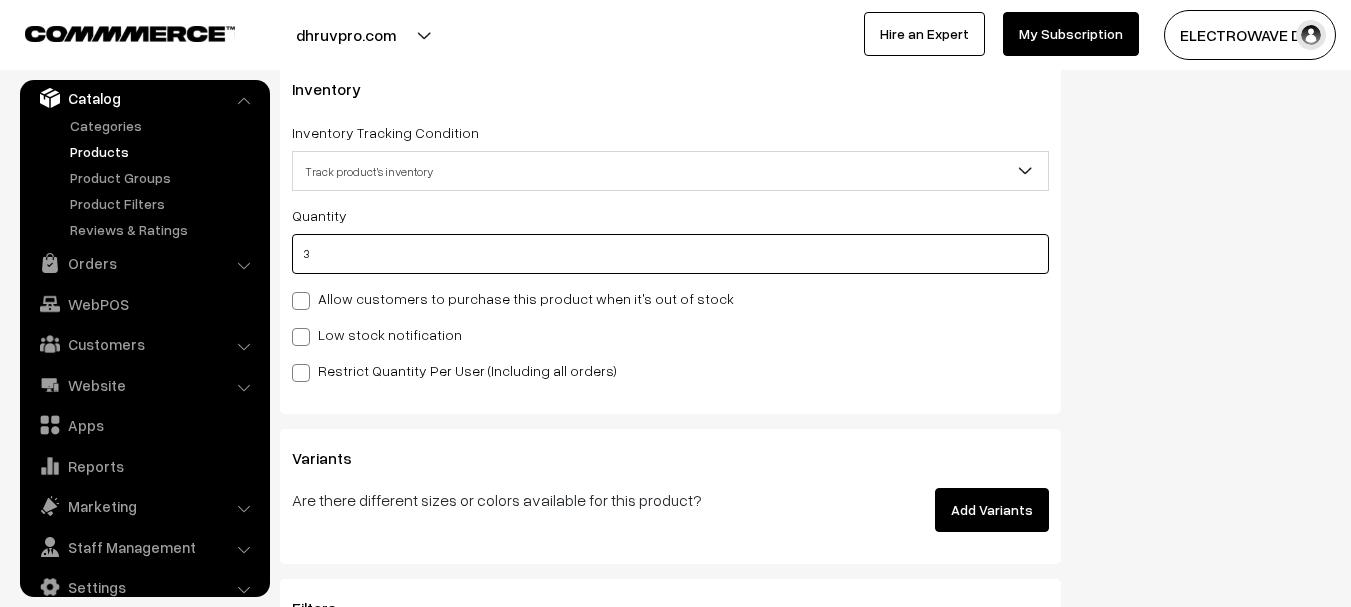 type on "3" 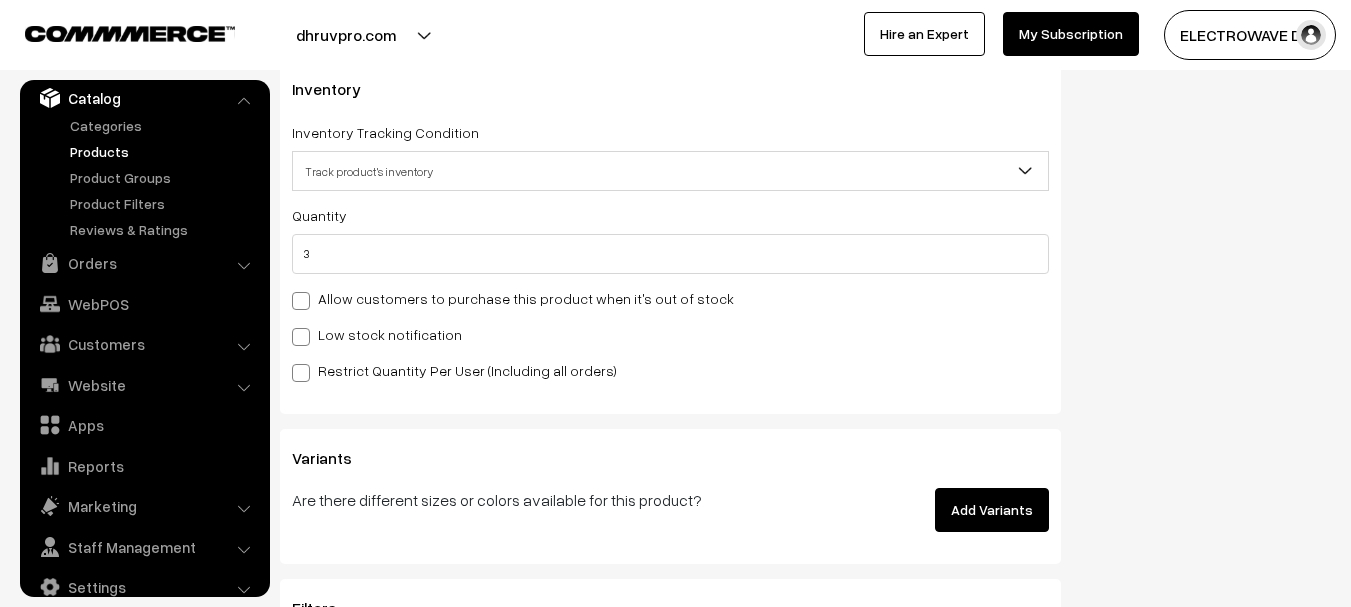 click on "Quantity
3
Allow customers to purchase this product when it's out of stock
Low stock notification
Stock Value" at bounding box center (670, 292) 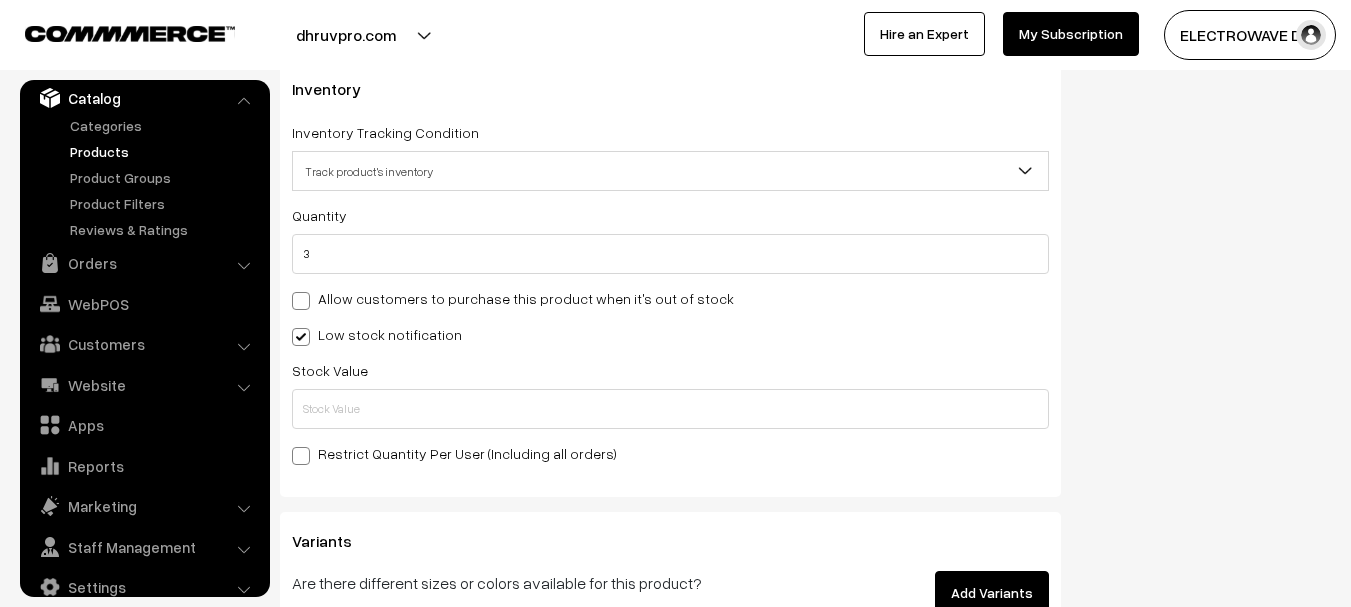 click on "Quantity
3
Allow customers to purchase this product when it's out of stock
Low stock notification
Stock Value" at bounding box center (670, 334) 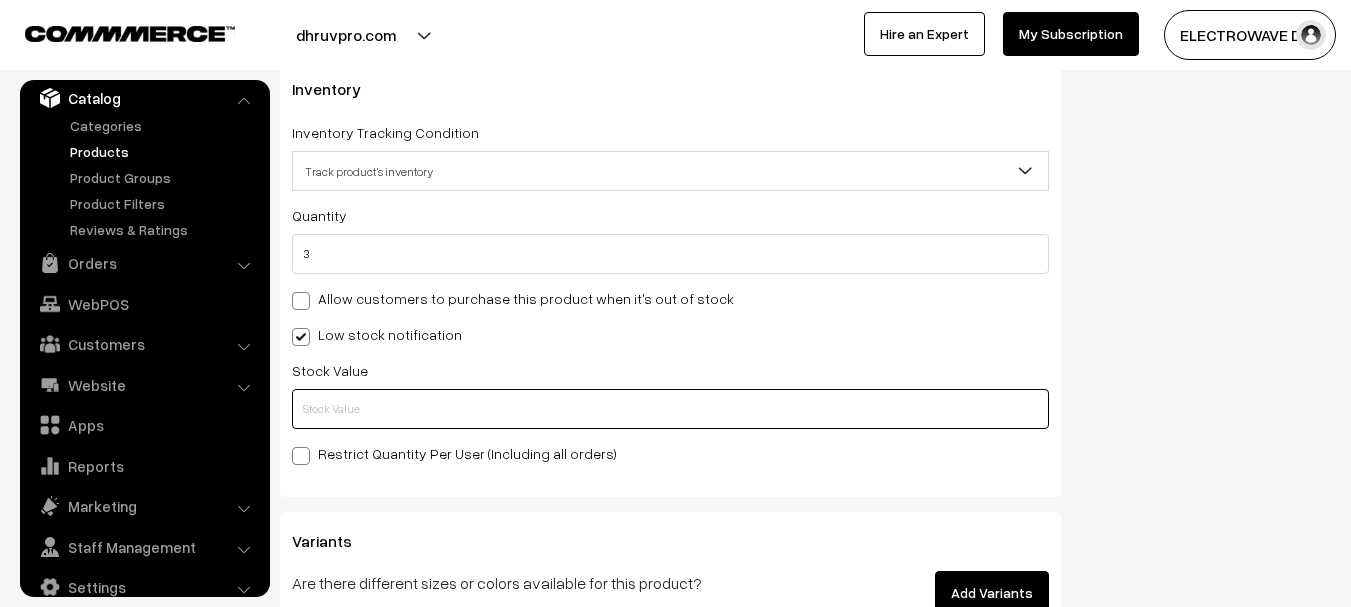 click at bounding box center [670, 409] 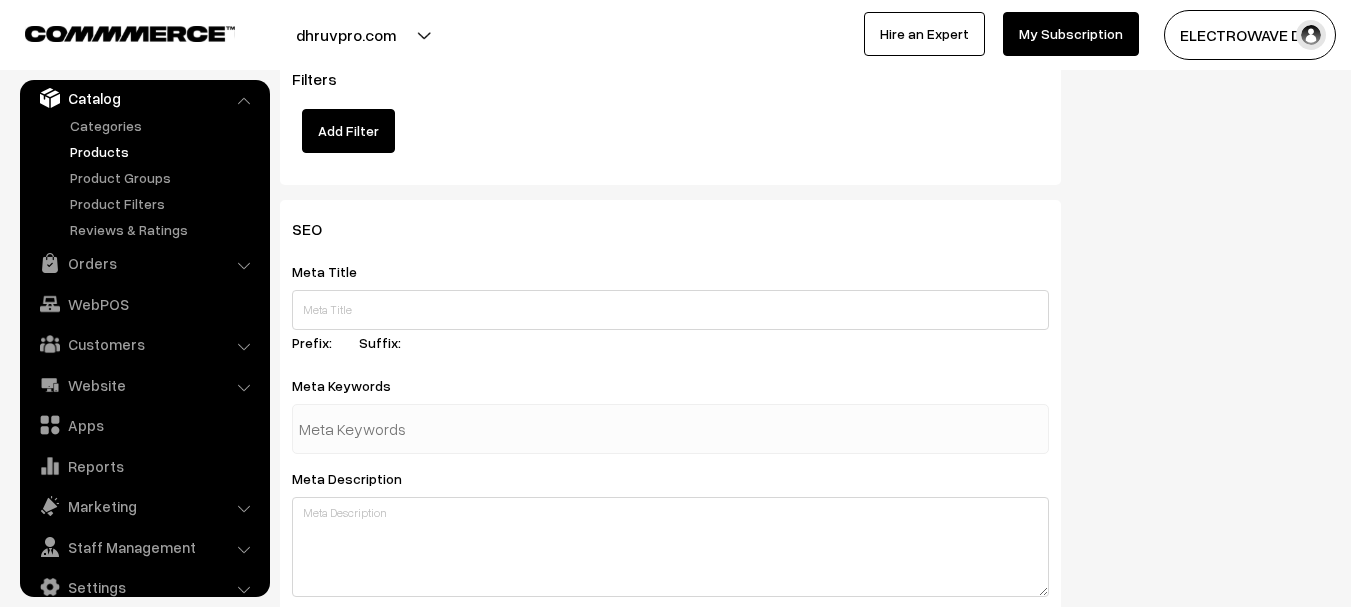 scroll, scrollTop: 3497, scrollLeft: 0, axis: vertical 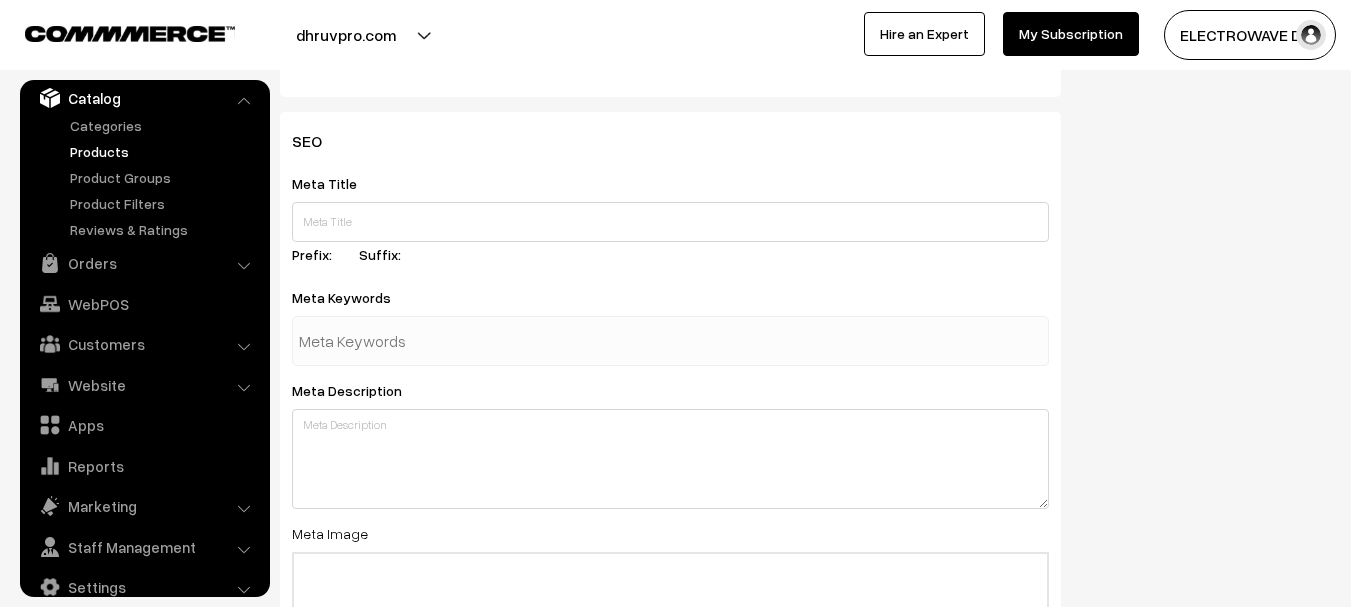 type on "1" 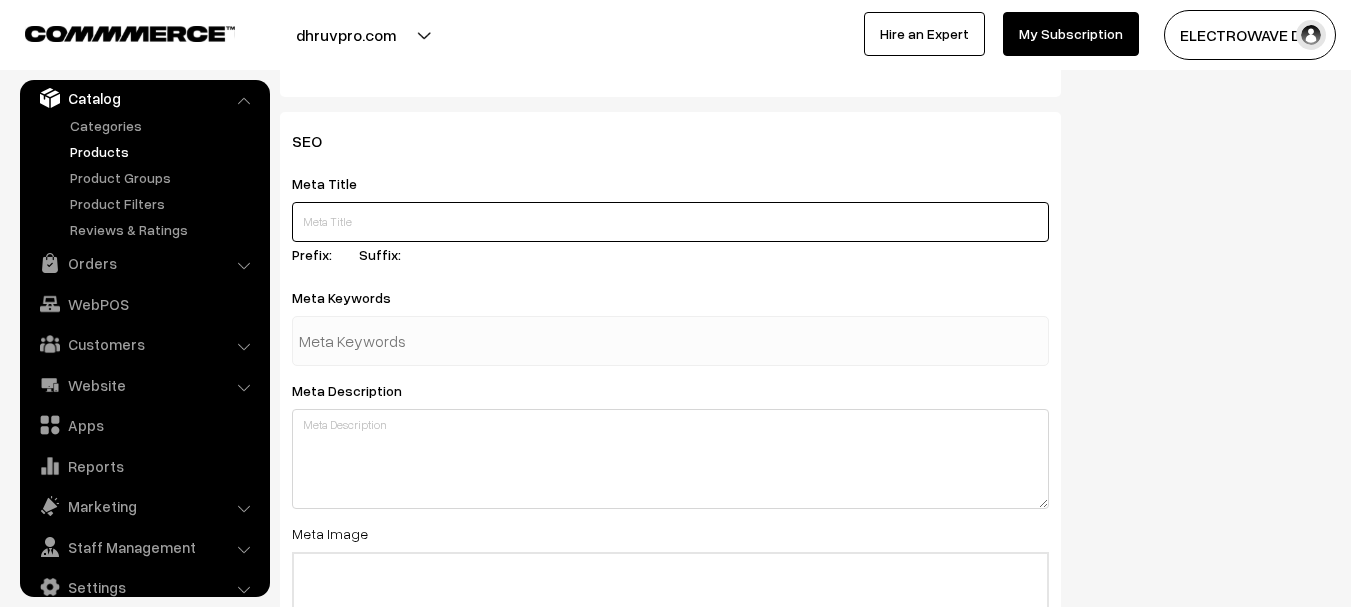 click at bounding box center [670, 222] 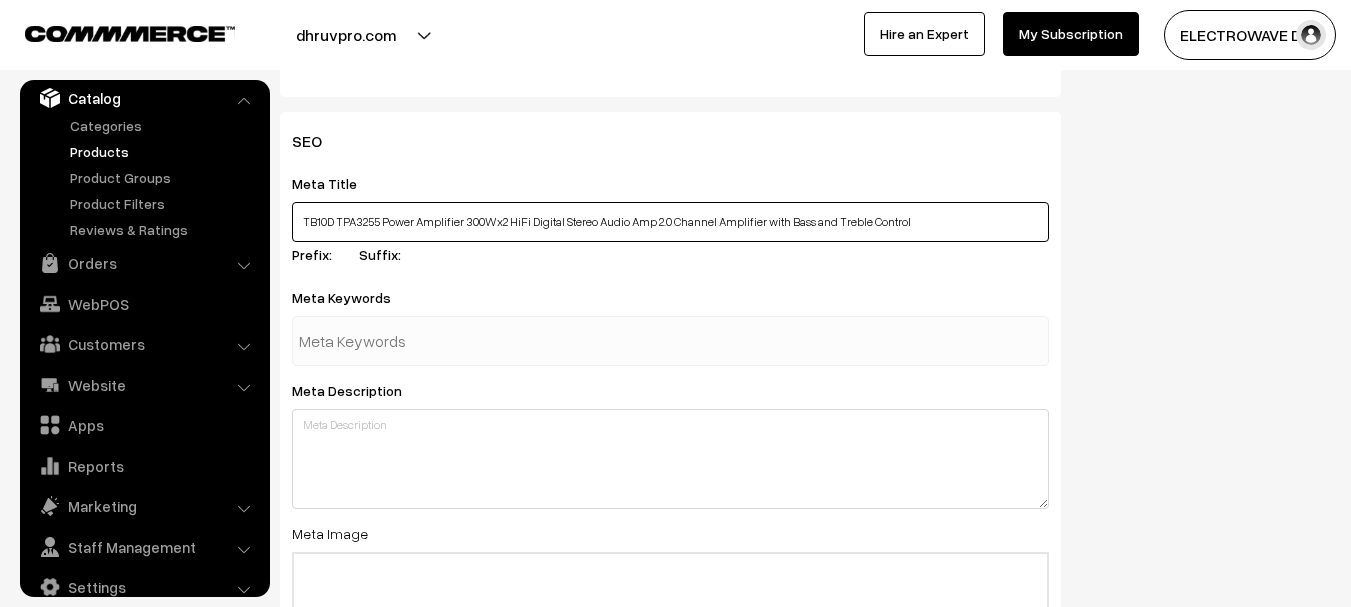type on "TB10D TPA3255 Power Amplifier 300Wx2 HiFi Digital Stereo Audio Amp 2.0 Channel Amplifier with Bass and Treble Control" 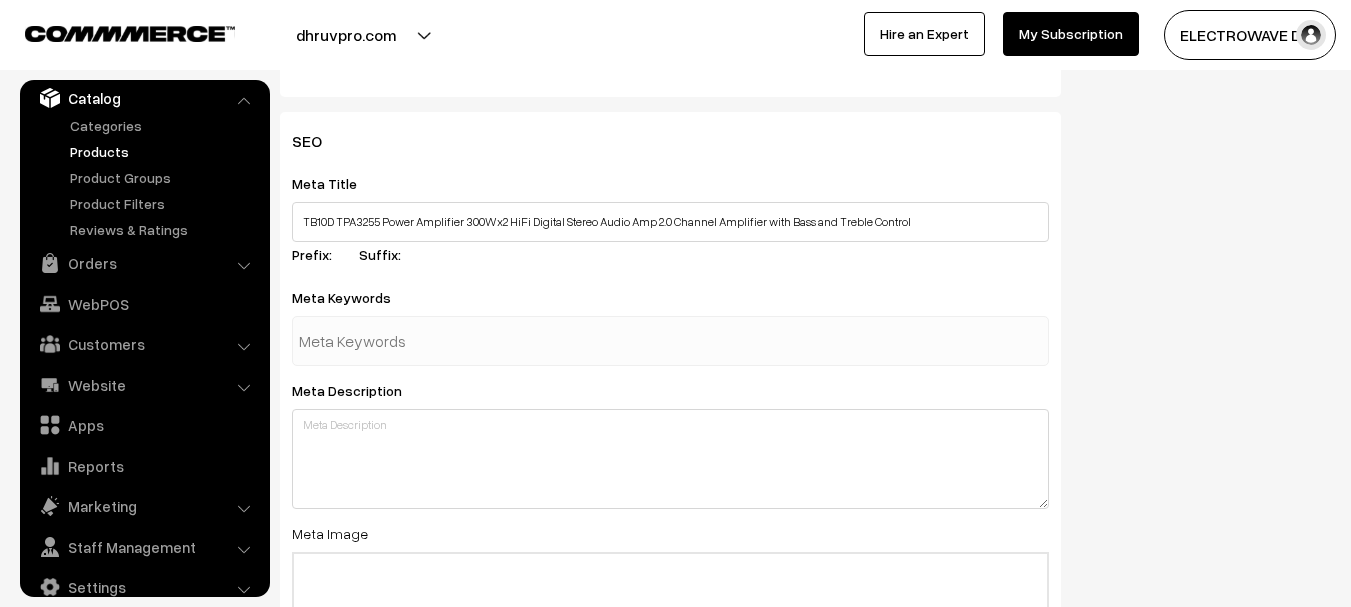 click at bounding box center (670, 341) 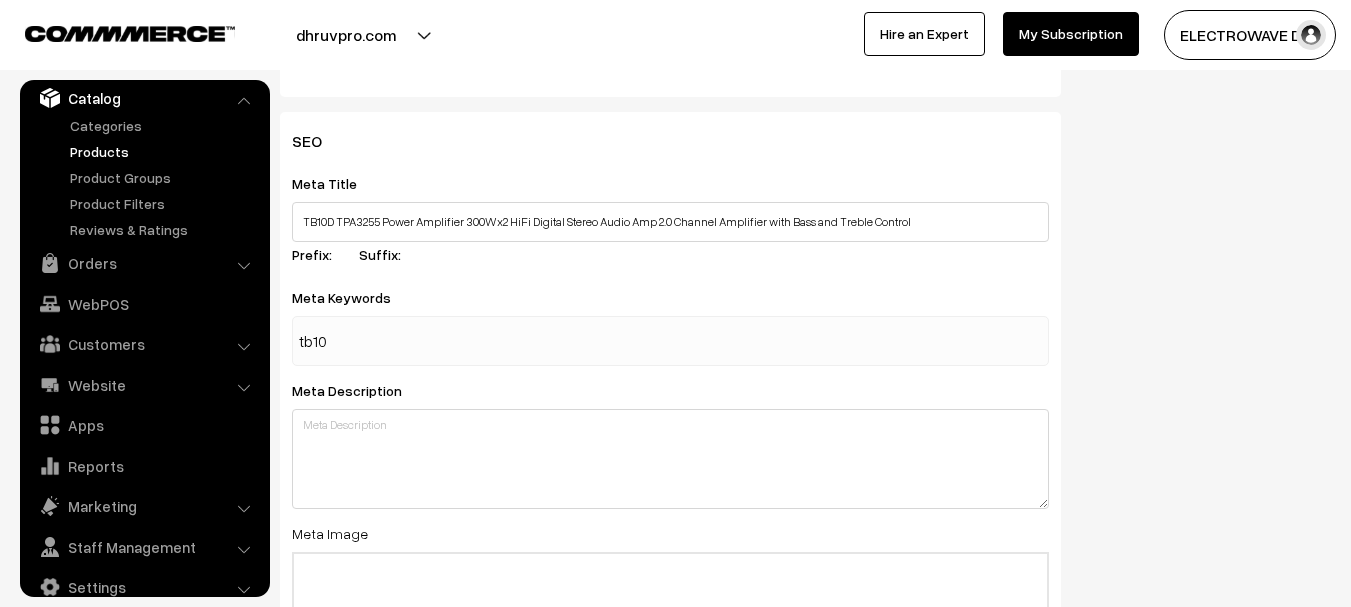 type on "tb10d" 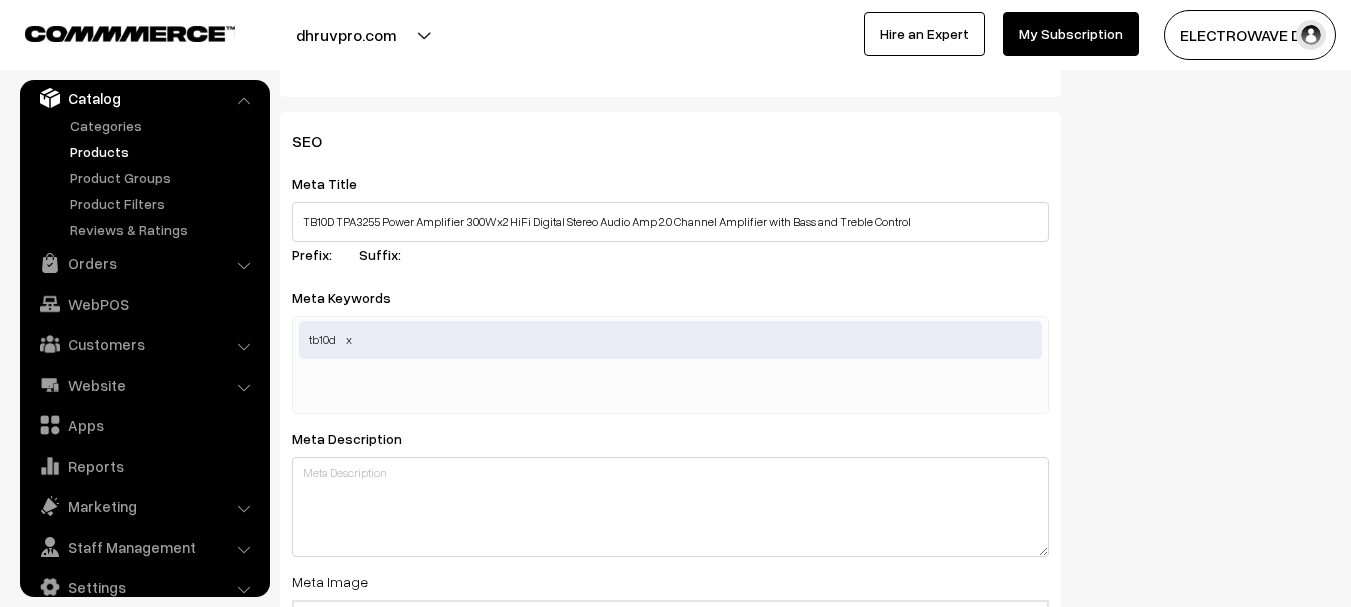 paste on "TPA3255" 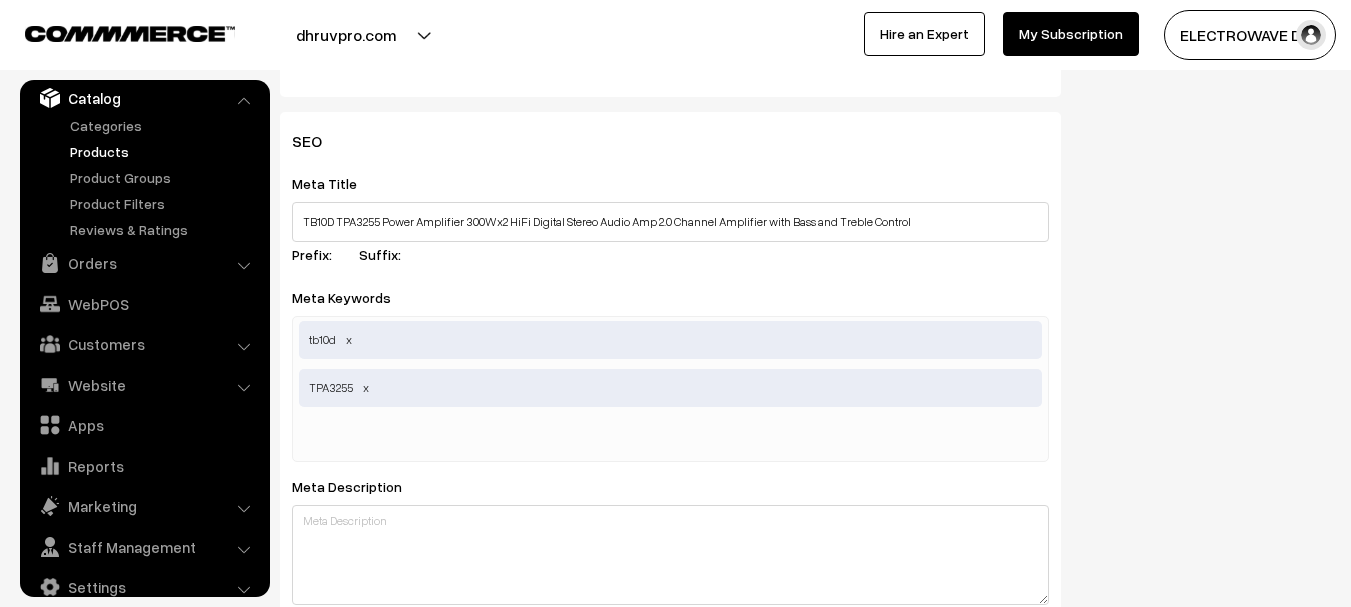 paste on "Power Amplifier 300Wx2 HiFi Digital" 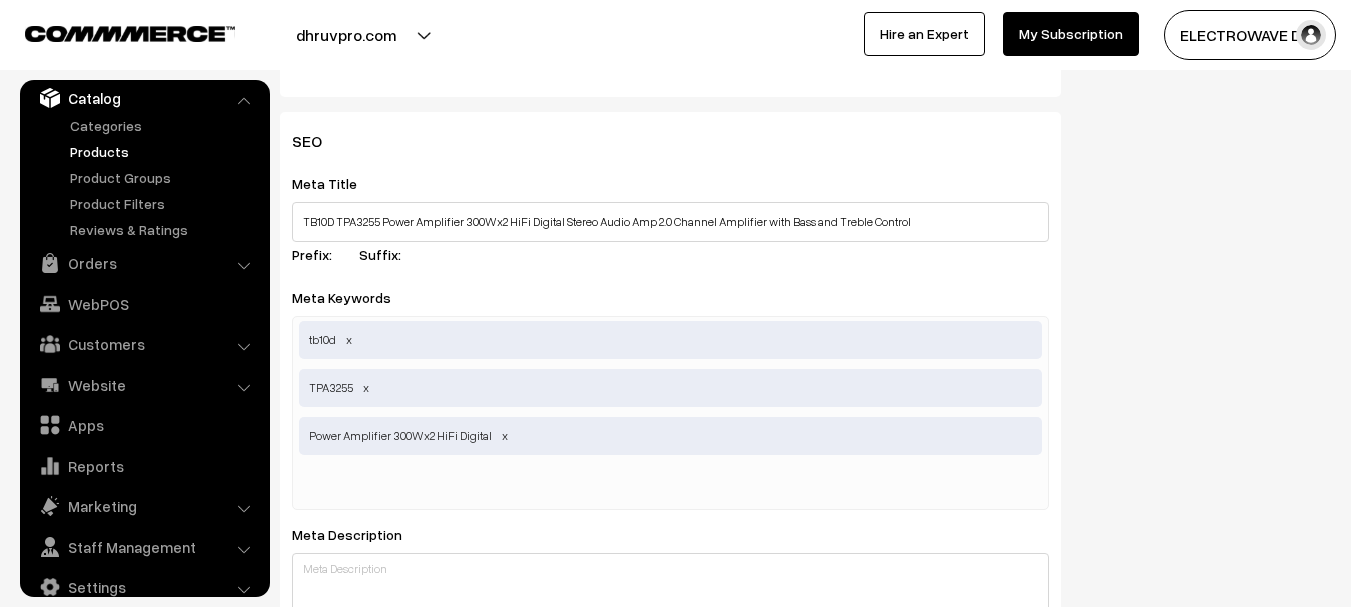 scroll, scrollTop: 0, scrollLeft: 0, axis: both 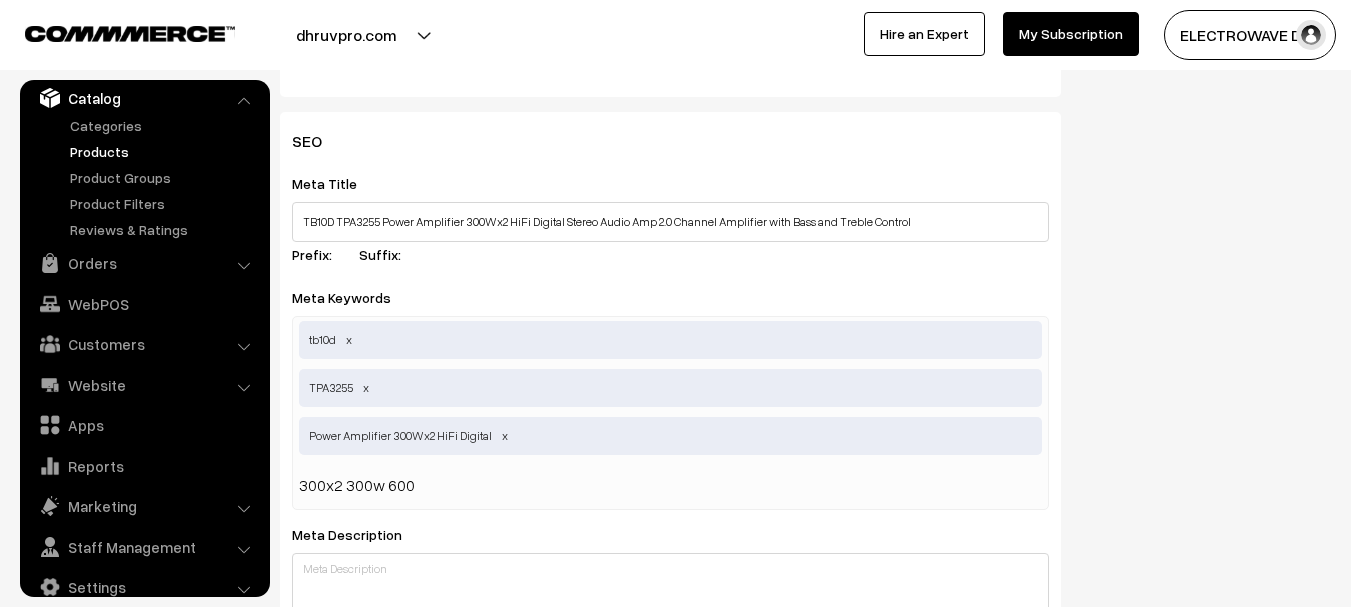 type on "300x2 300w 600w" 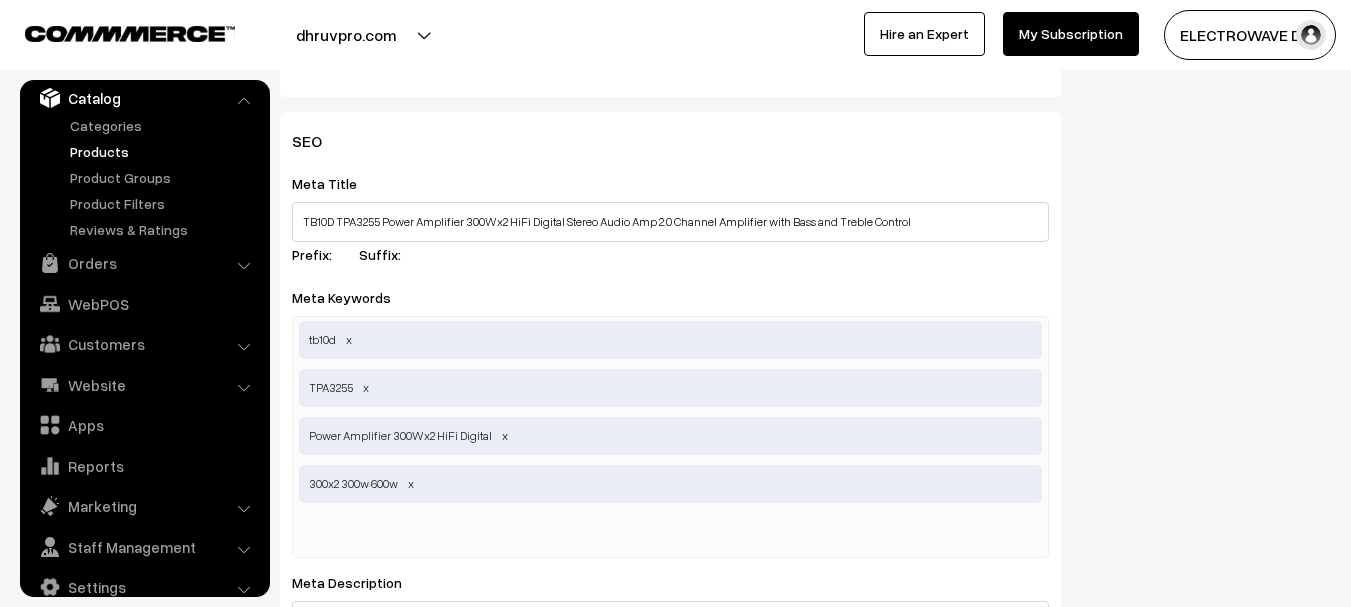 paste on "2.0 Channel Amplifier with Bass and Treble Control" 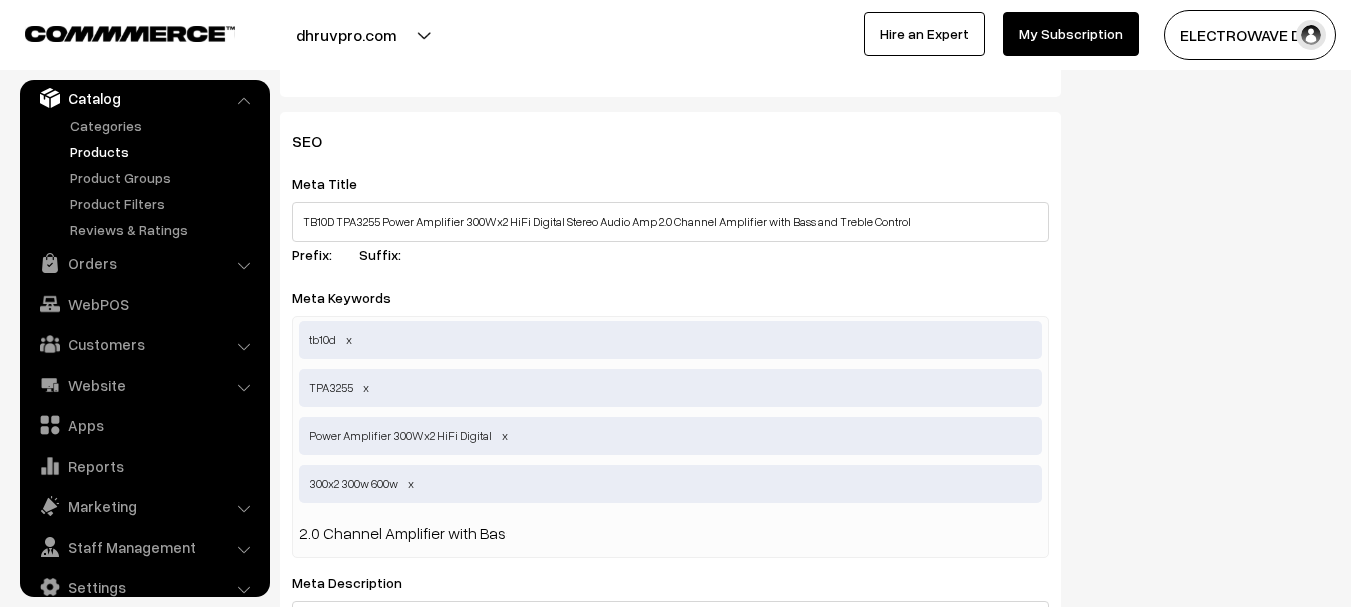 scroll, scrollTop: 0, scrollLeft: 124, axis: horizontal 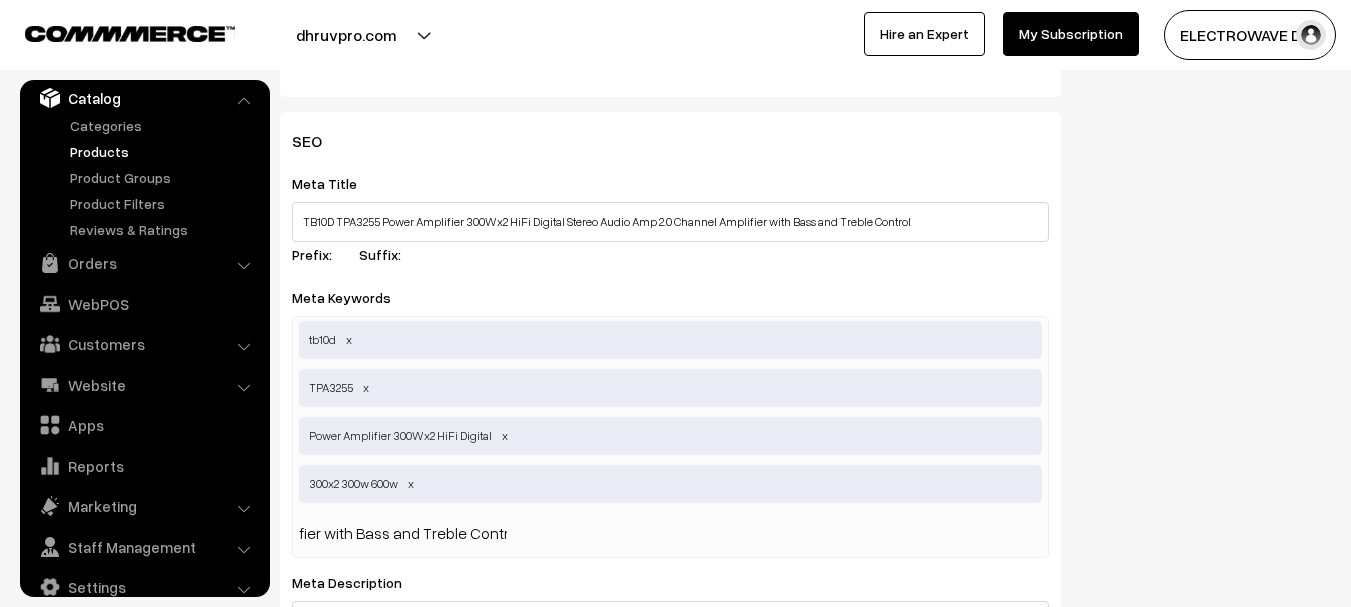 type 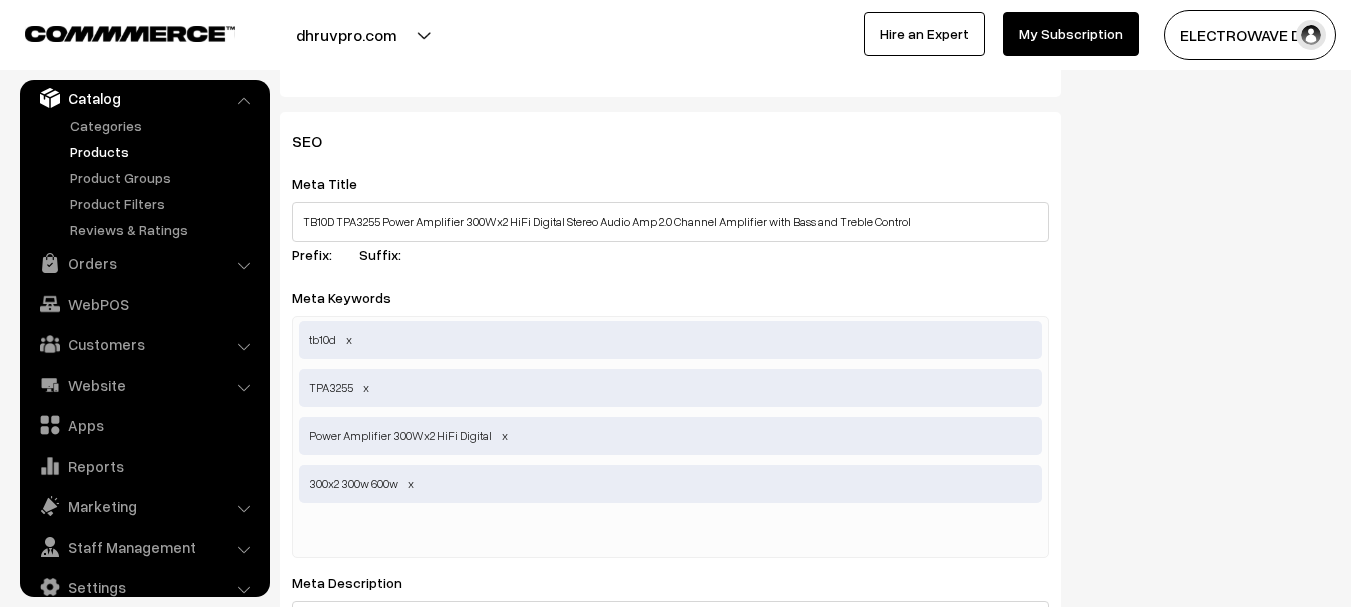 scroll, scrollTop: 0, scrollLeft: 0, axis: both 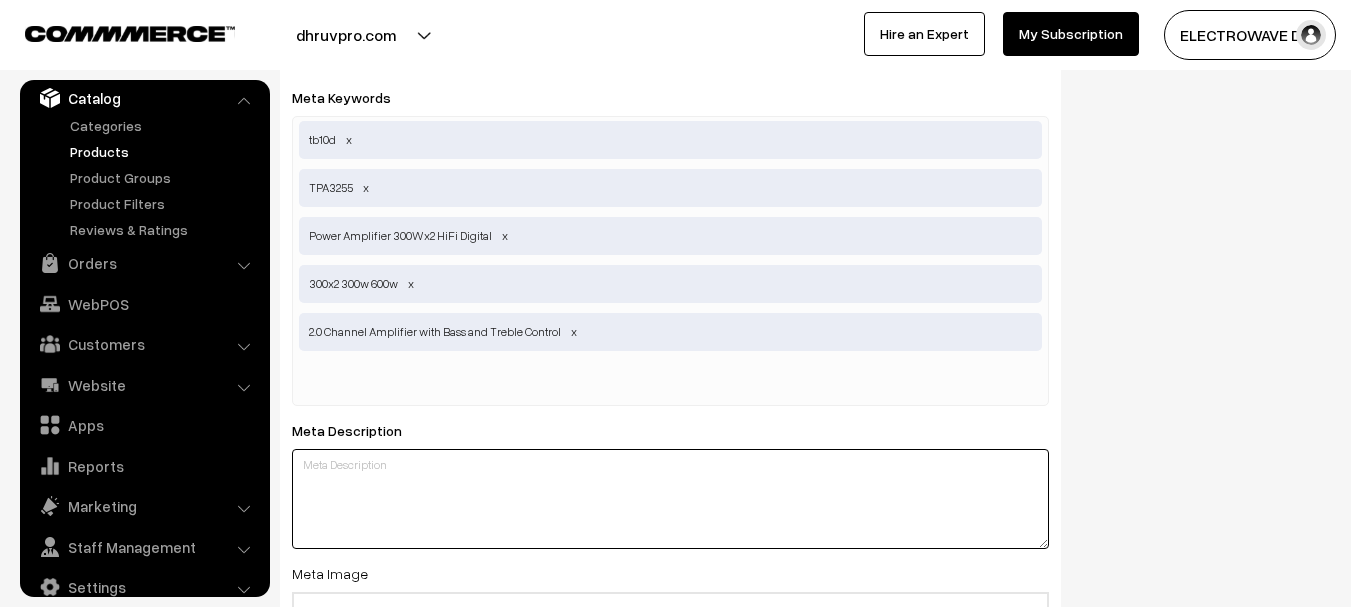 click at bounding box center [670, 499] 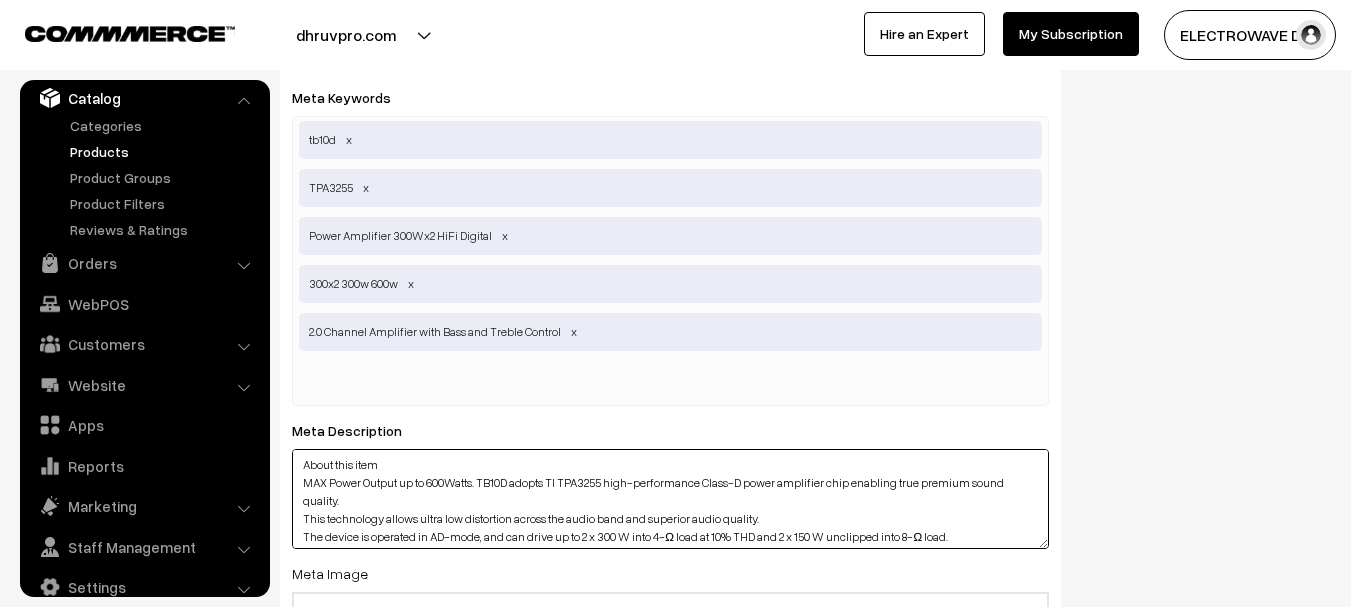 scroll, scrollTop: 15, scrollLeft: 0, axis: vertical 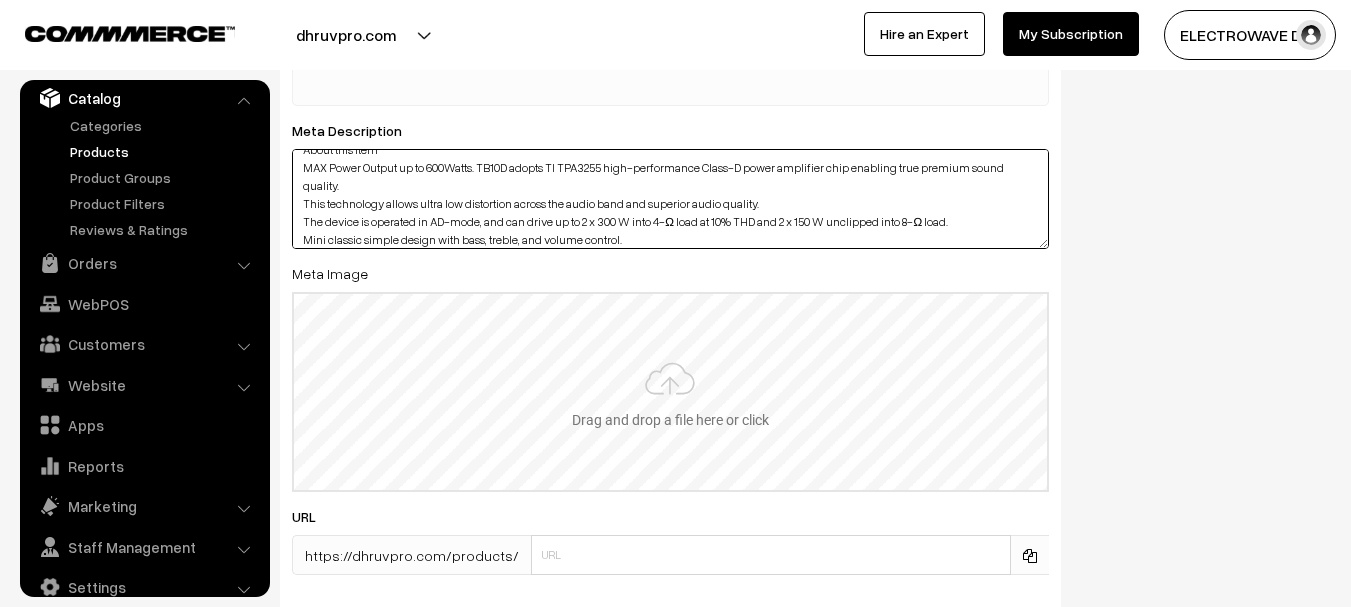 type on "About this item
MAX Power Output up to 600Watts. TB10D adopts TI TPA3255 high-performance Class-D power amplifier chip enabling true premium sound quality.
This technology allows ultra low distortion across the audio band and superior audio quality.
The device is operated in AD-mode, and can drive up to 2 x 300 W into 4-Ω load at 10% THD and 2 x 150 W unclipped into 8-Ω load.
Mini classic simple design with bass, treble, and volume control." 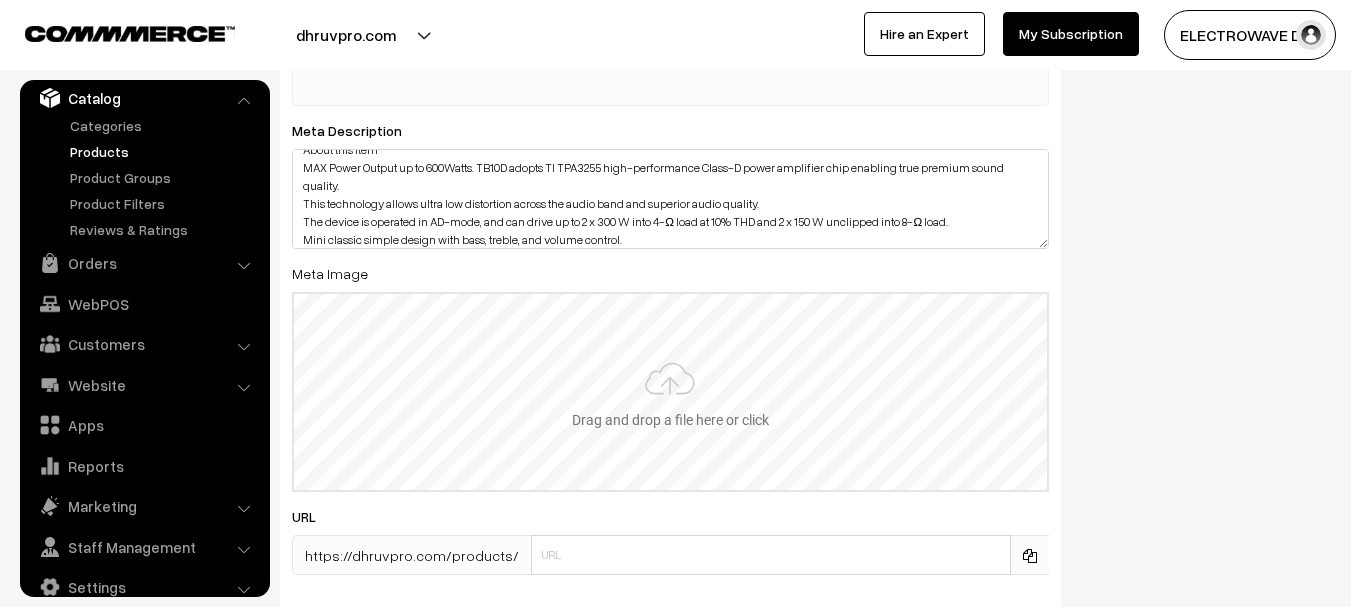 click at bounding box center [670, 392] 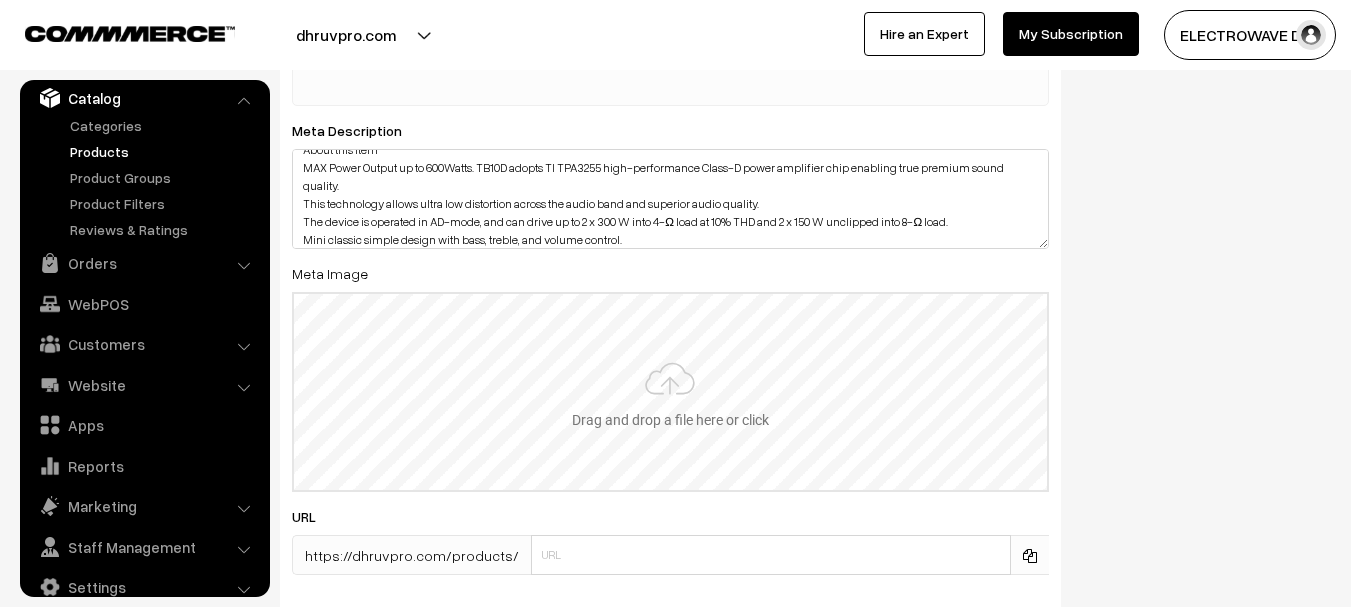 type on "C:\fakepath\41uTYMKmvnL._SL1500_.jpg" 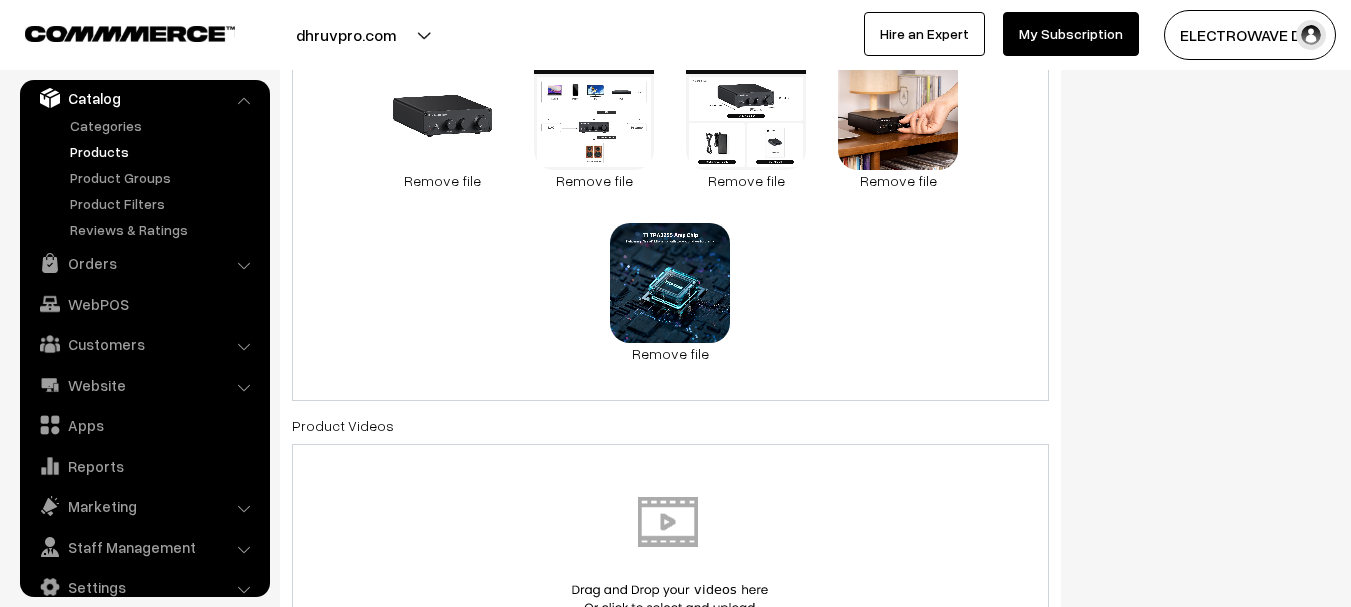 scroll, scrollTop: 0, scrollLeft: 0, axis: both 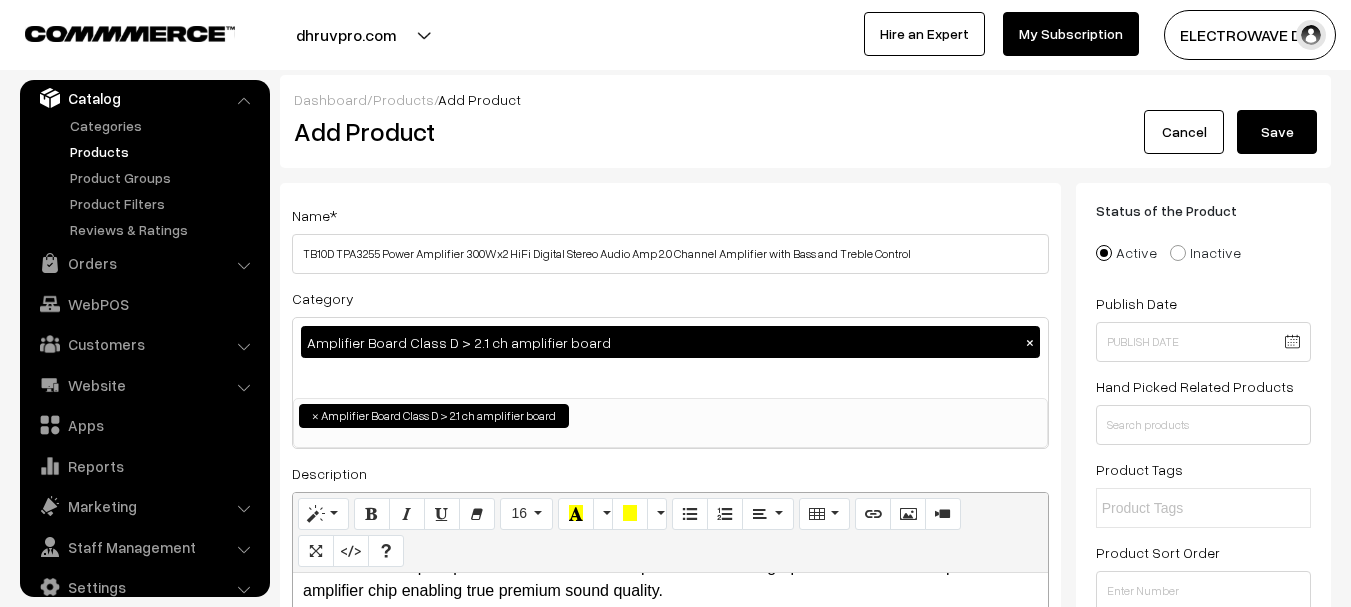 click on "Save" at bounding box center [1277, 132] 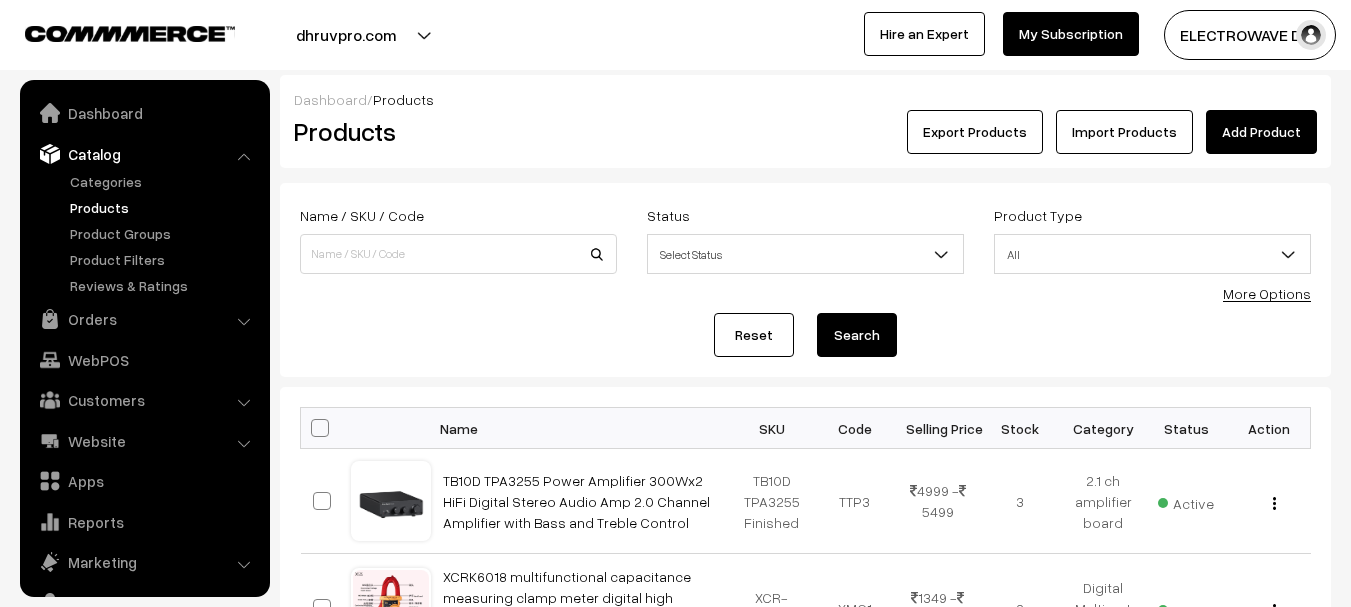 scroll, scrollTop: 0, scrollLeft: 0, axis: both 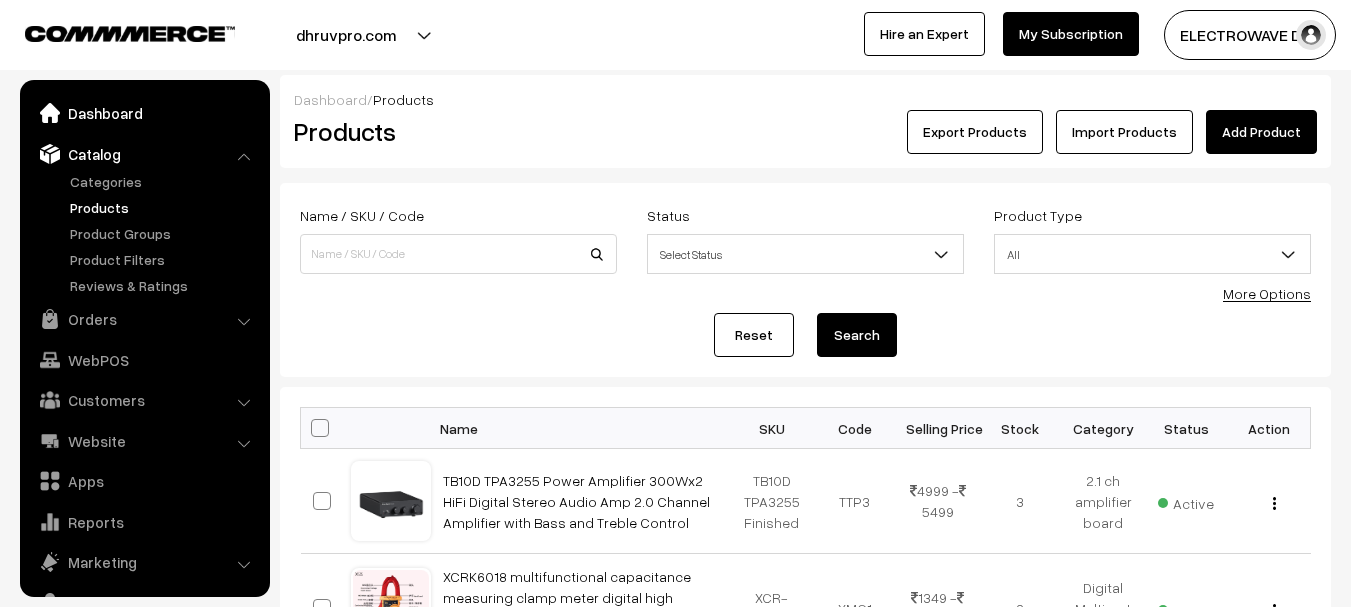 click on "Dashboard" at bounding box center [144, 113] 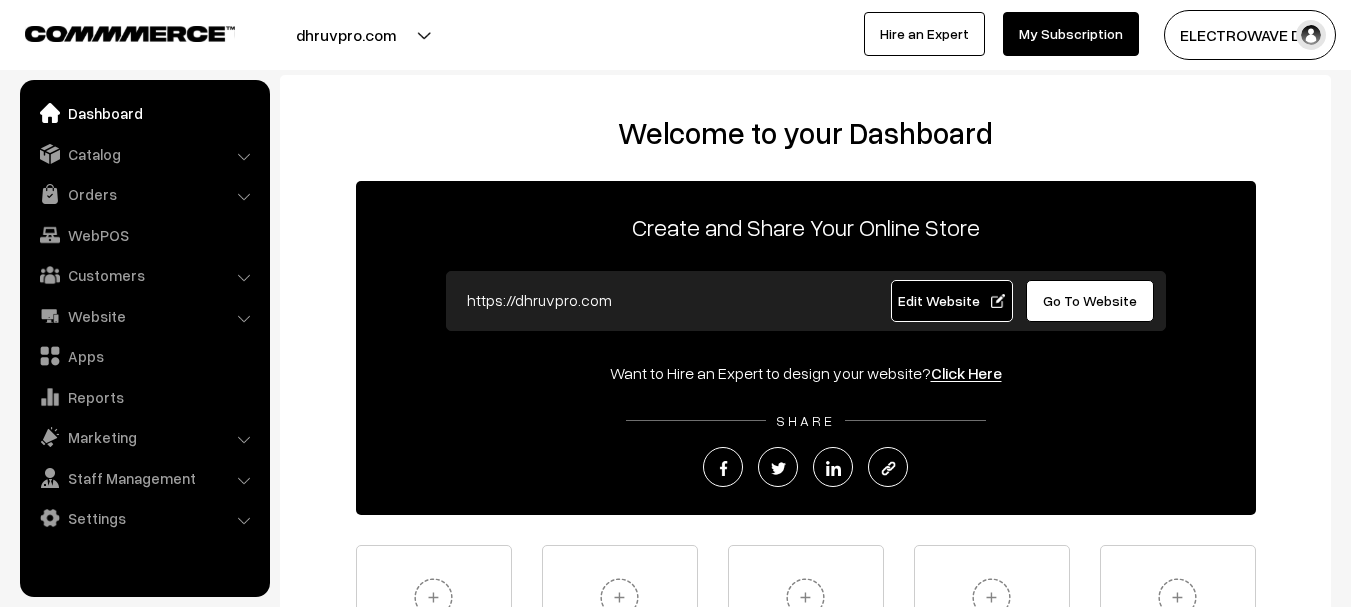 scroll, scrollTop: 0, scrollLeft: 0, axis: both 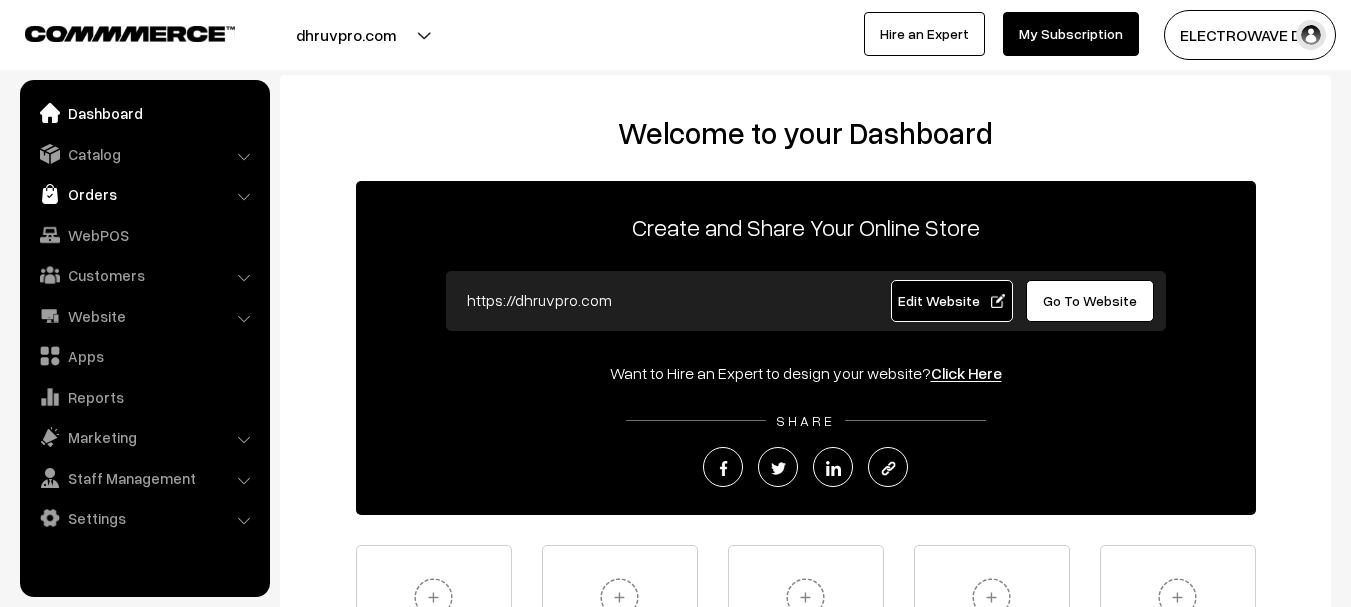 click on "Orders" at bounding box center (144, 194) 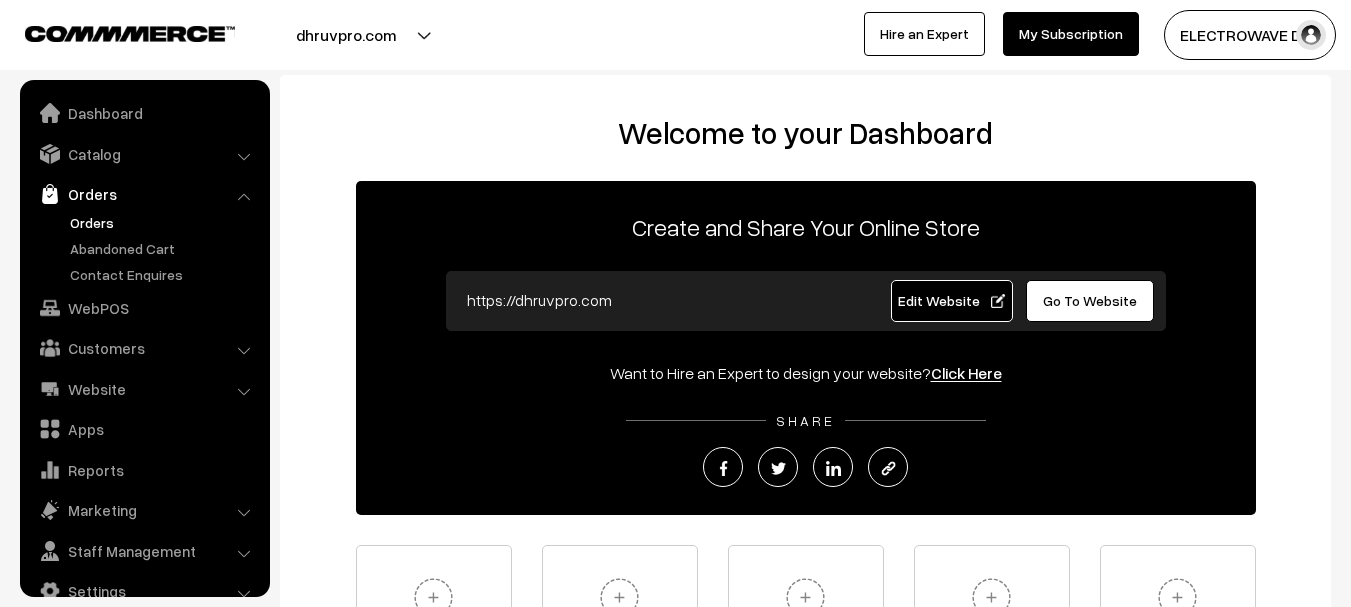 click on "Orders" at bounding box center (164, 222) 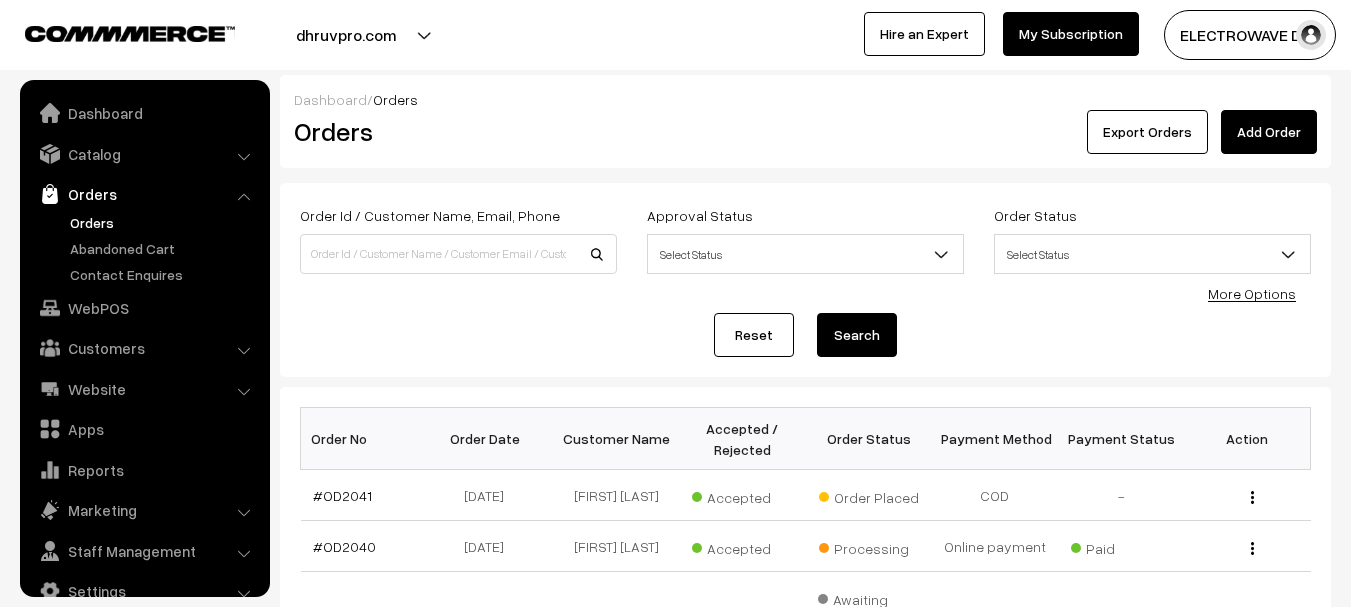 scroll, scrollTop: 200, scrollLeft: 0, axis: vertical 